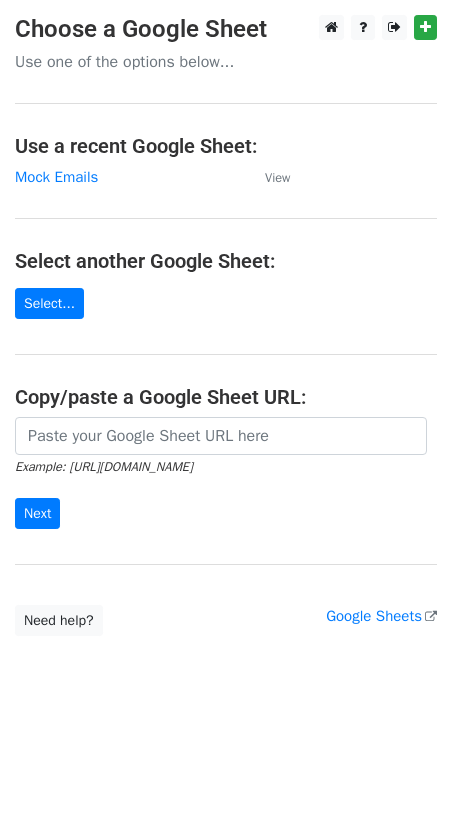 scroll, scrollTop: 0, scrollLeft: 0, axis: both 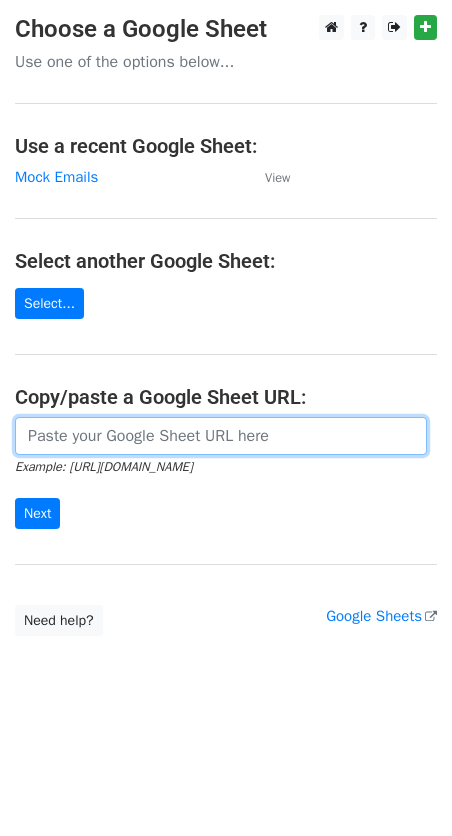 click at bounding box center [221, 436] 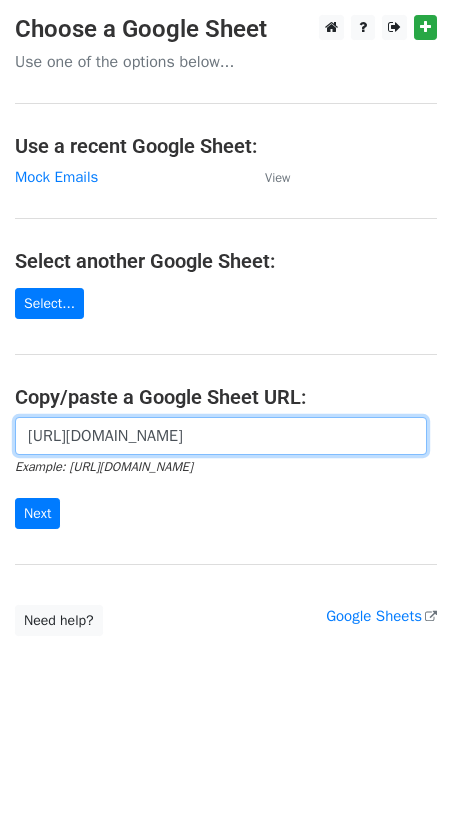 scroll, scrollTop: 0, scrollLeft: 432, axis: horizontal 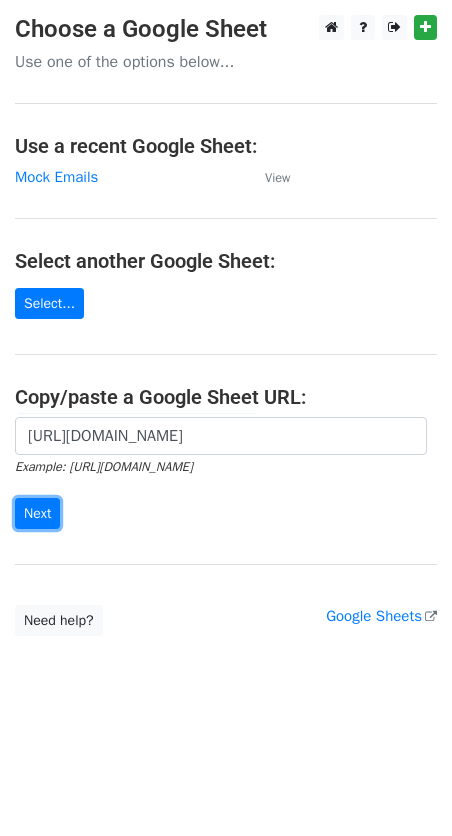 click on "Next" at bounding box center [37, 513] 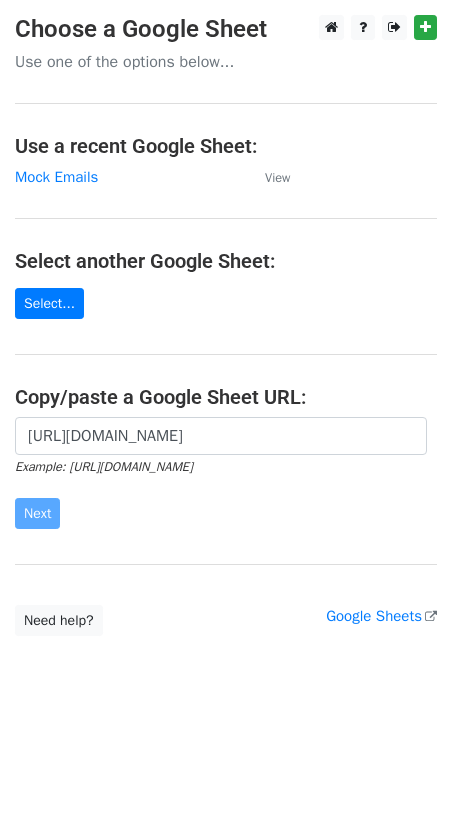 scroll, scrollTop: 0, scrollLeft: 0, axis: both 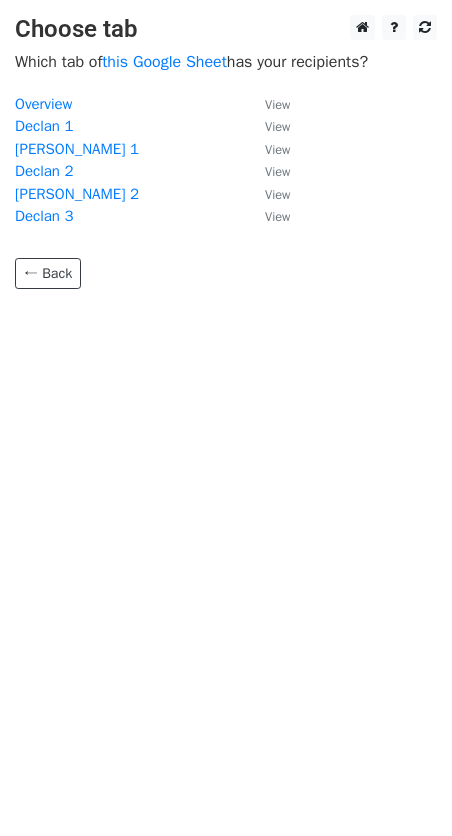 click on "Declan 1" at bounding box center [44, 126] 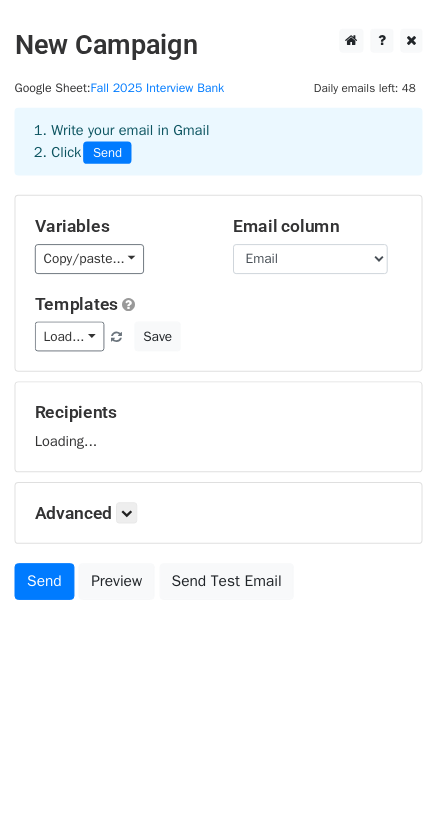 scroll, scrollTop: 0, scrollLeft: 0, axis: both 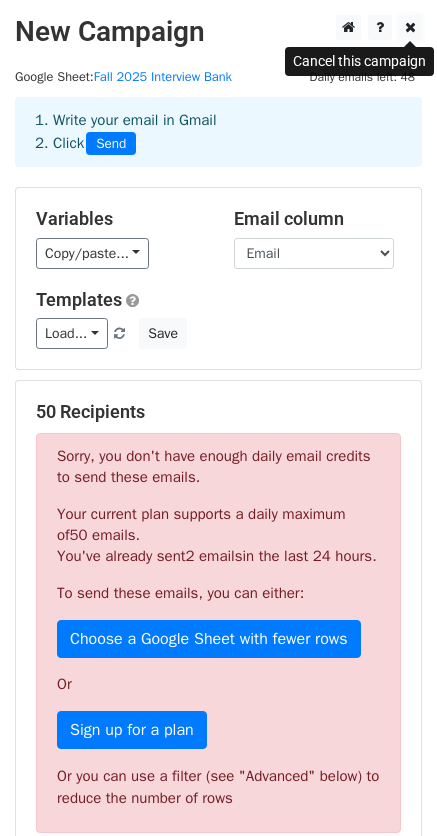 click at bounding box center (410, 27) 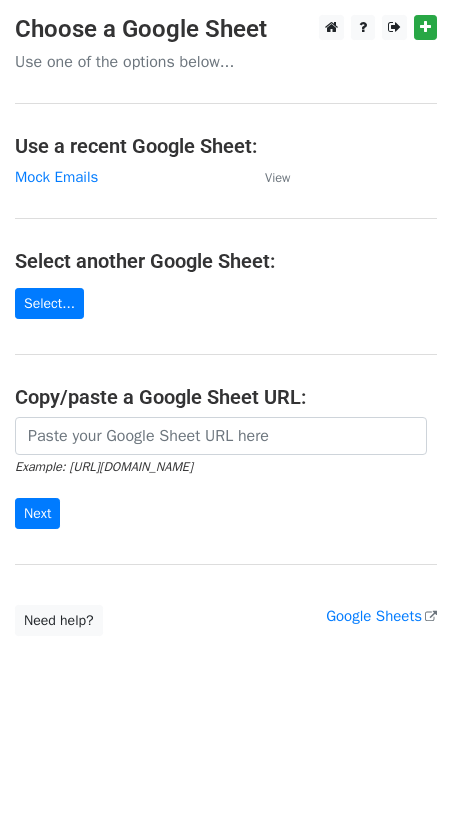 scroll, scrollTop: 0, scrollLeft: 0, axis: both 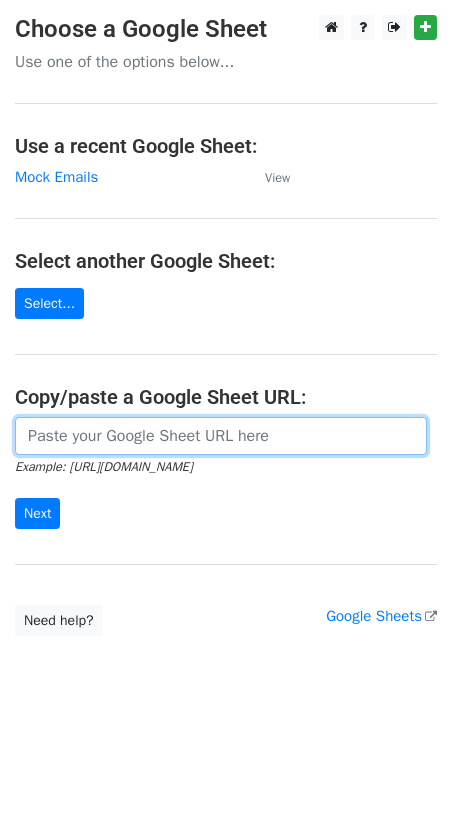click at bounding box center (221, 436) 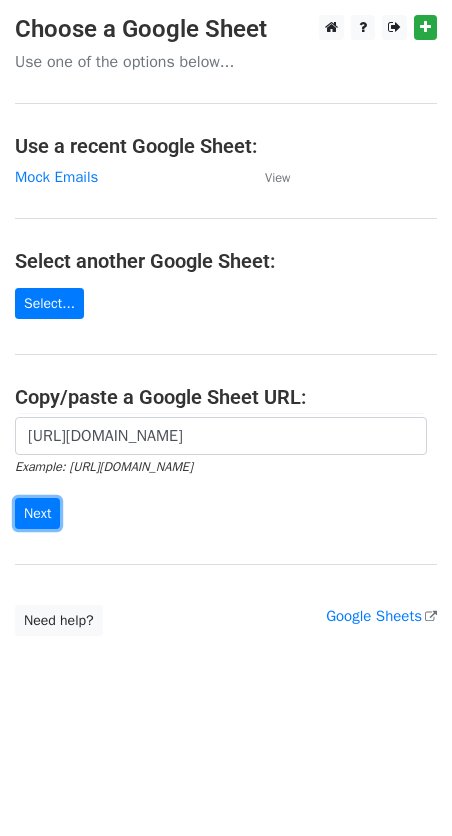 click on "Next" at bounding box center (37, 513) 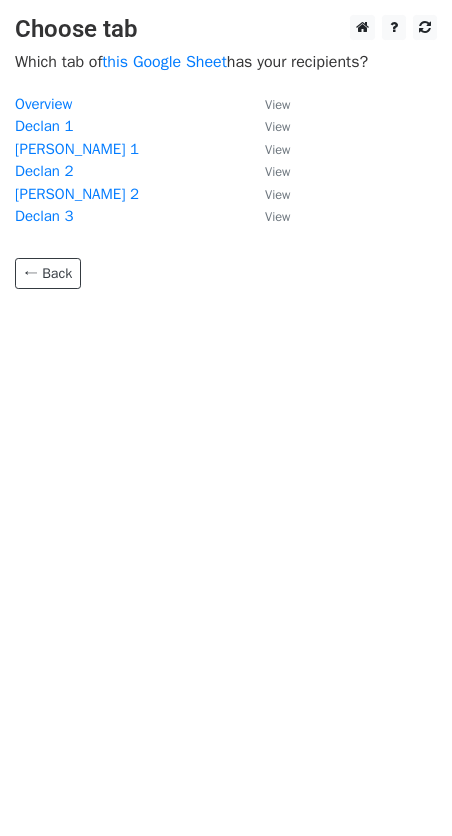 scroll, scrollTop: 0, scrollLeft: 0, axis: both 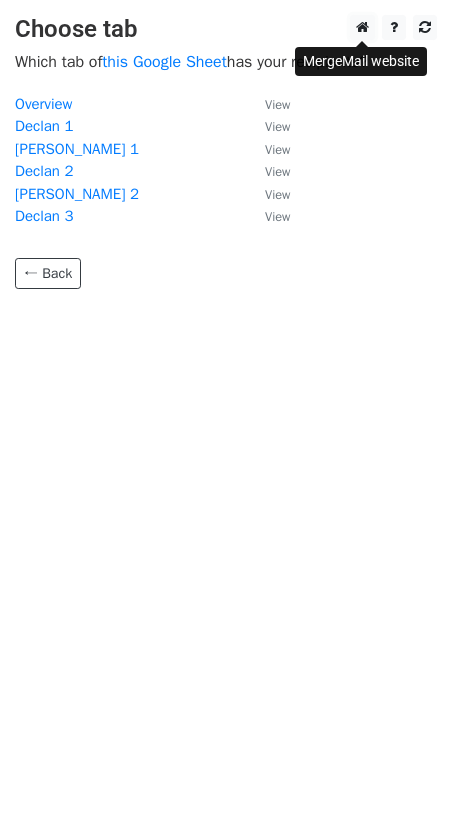 click at bounding box center (362, 27) 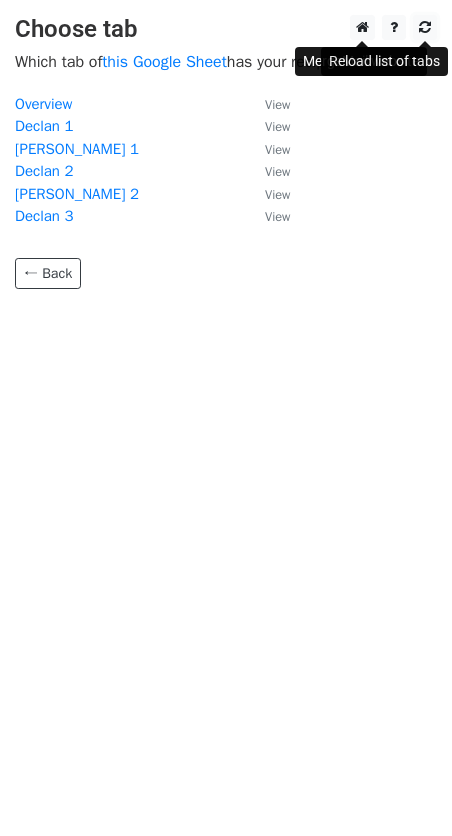 click at bounding box center (425, 27) 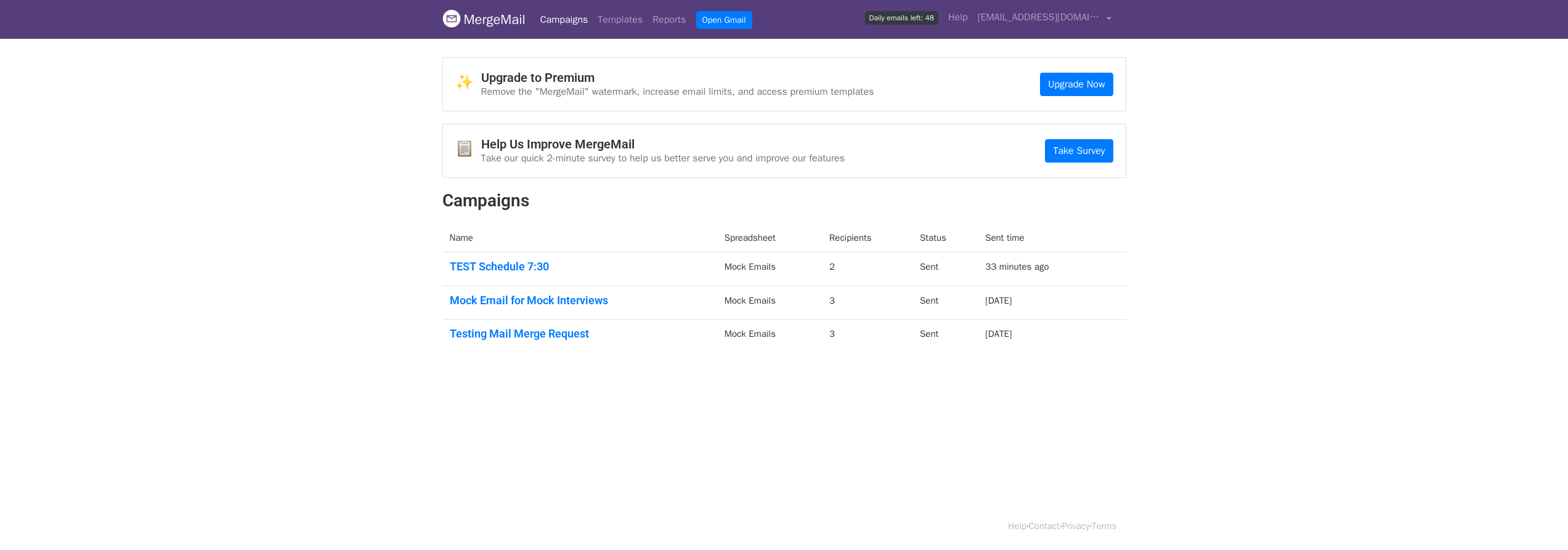 scroll, scrollTop: 0, scrollLeft: 0, axis: both 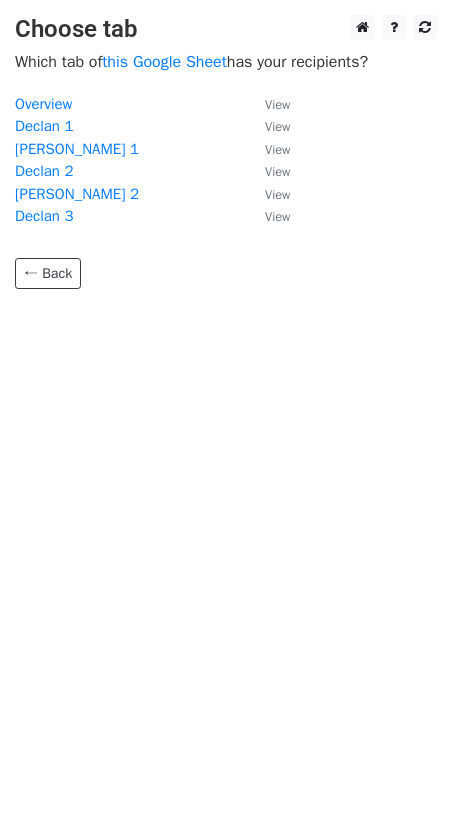 click on "Declan 1" at bounding box center (44, 126) 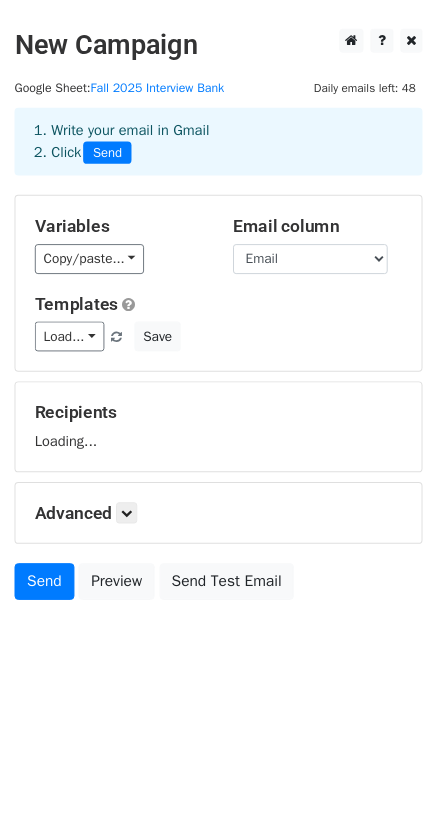 scroll, scrollTop: 0, scrollLeft: 0, axis: both 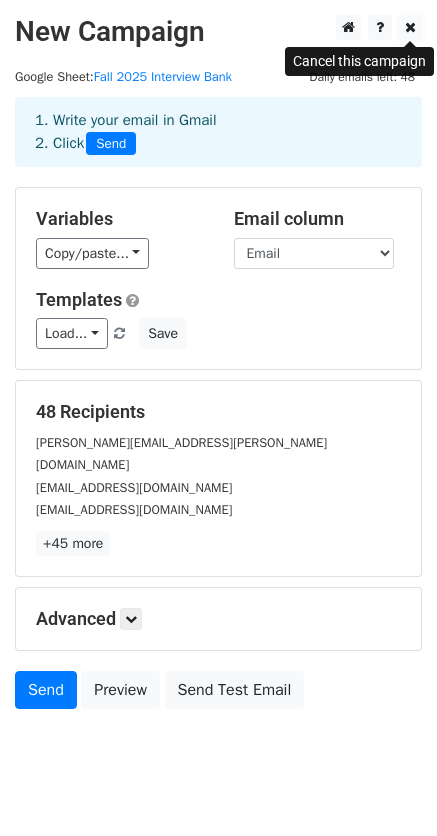 click at bounding box center [410, 27] 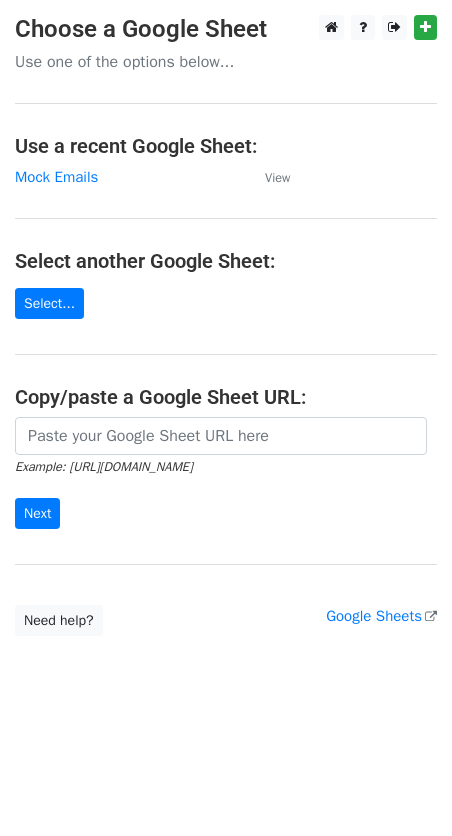 scroll, scrollTop: 0, scrollLeft: 0, axis: both 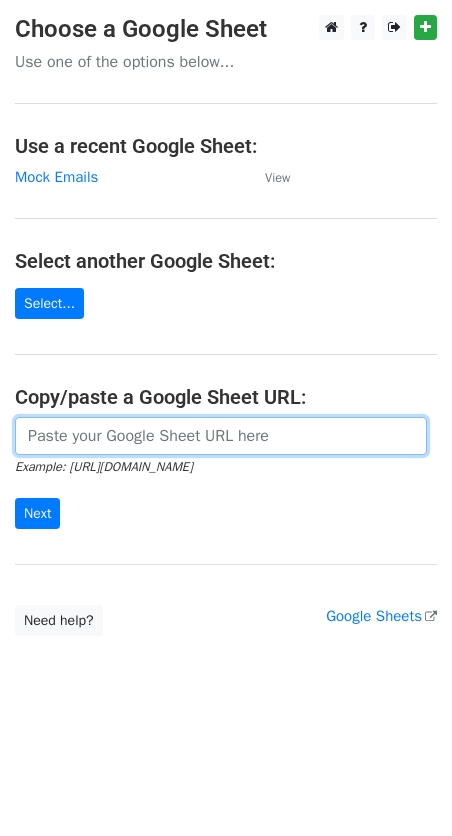 click at bounding box center [221, 436] 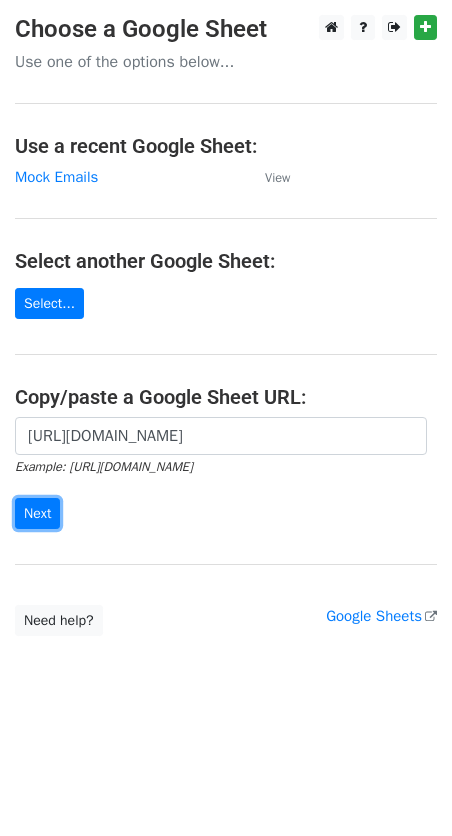 click on "Next" at bounding box center [37, 513] 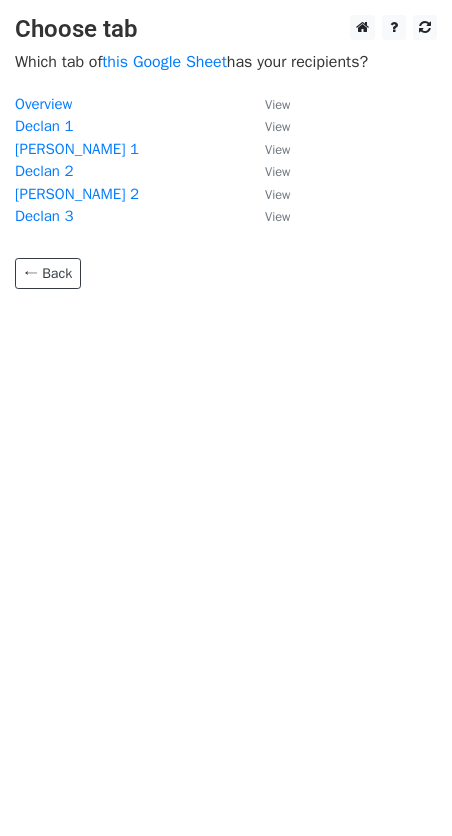 scroll, scrollTop: 0, scrollLeft: 0, axis: both 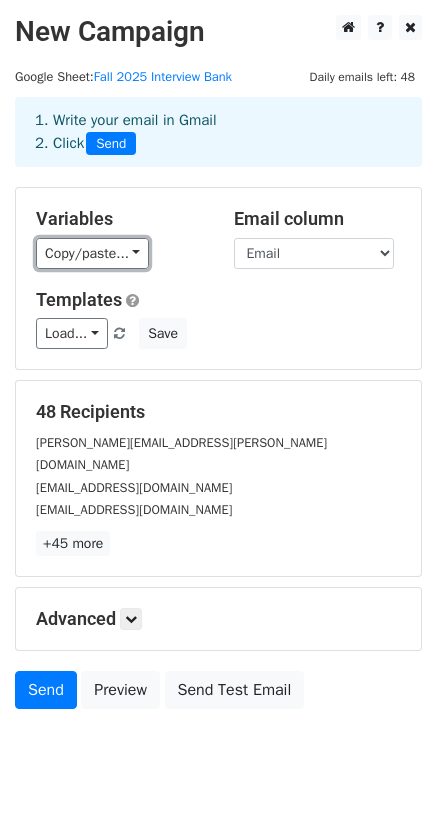 click on "Copy/paste..." at bounding box center [92, 253] 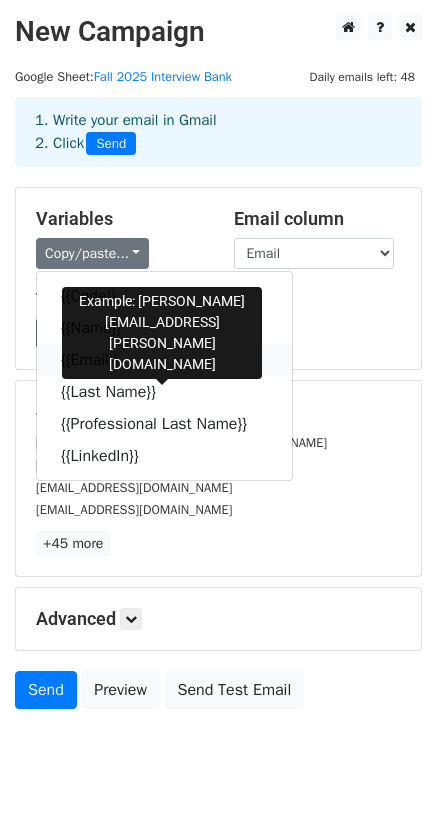 click at bounding box center [131, 359] 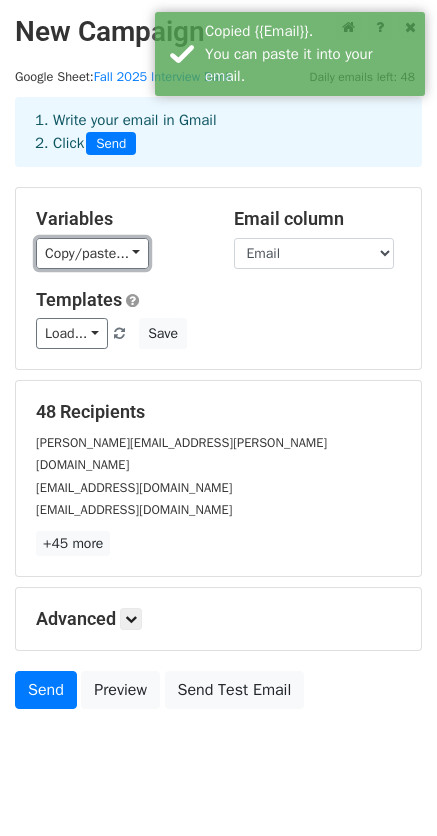 click on "Copy/paste..." at bounding box center (92, 253) 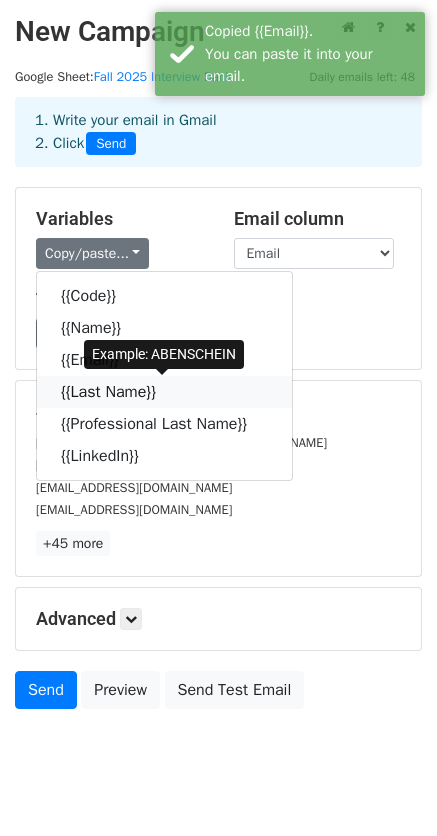 click on "{{Last Name}}" at bounding box center (164, 392) 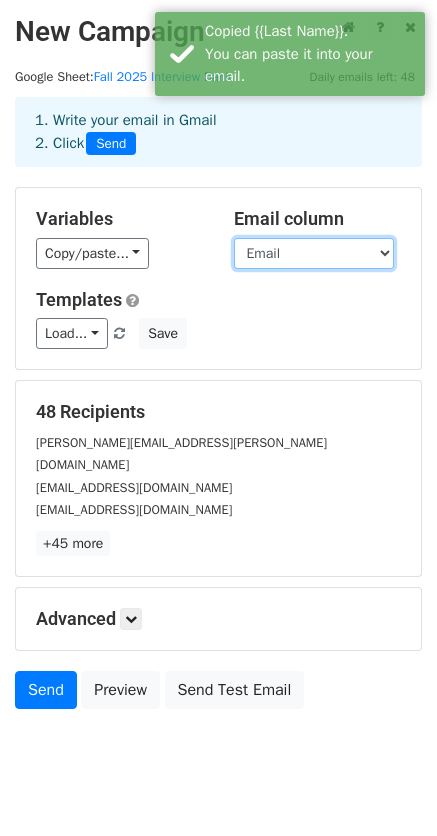click on "Code
Name
Email
Last Name
Professional Last Name
LinkedIn" at bounding box center (314, 253) 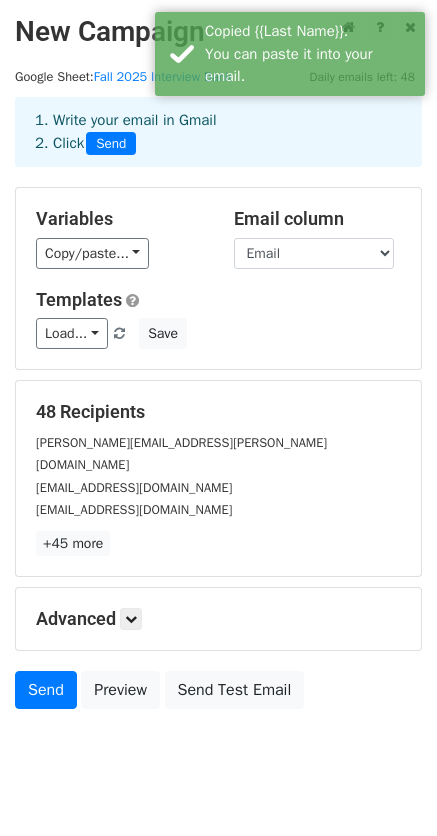 click on "Copy/paste...
{{Code}}
{{Name}}
{{Email}}
{{Last Name}}
{{Professional Last Name}}
{{LinkedIn}}" at bounding box center [120, 253] 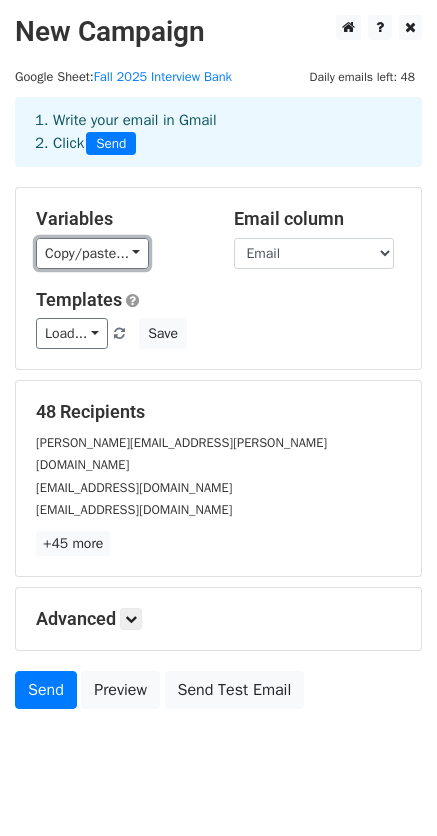 click on "Copy/paste..." at bounding box center (92, 253) 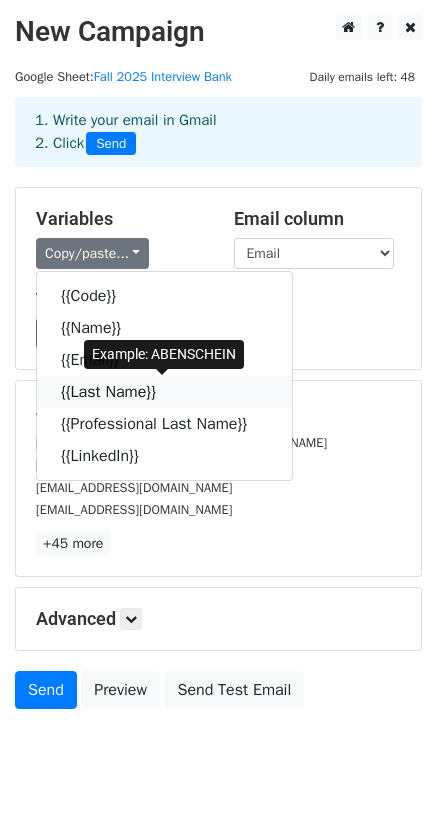 click on "{{Last Name}}" at bounding box center [164, 392] 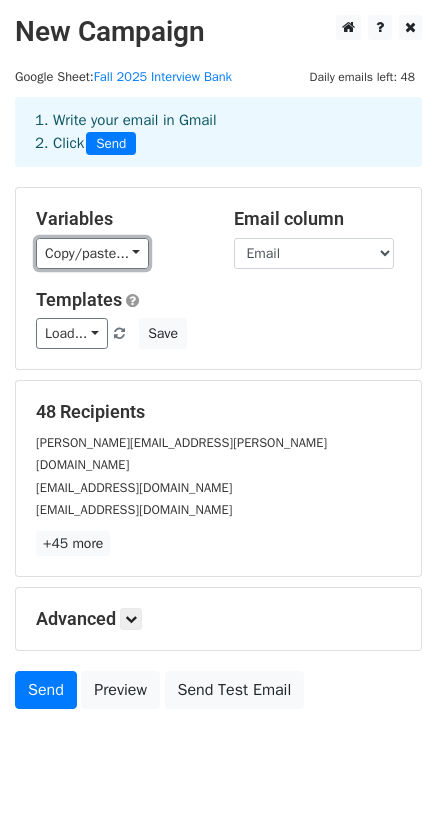 click on "Copy/paste..." at bounding box center (92, 253) 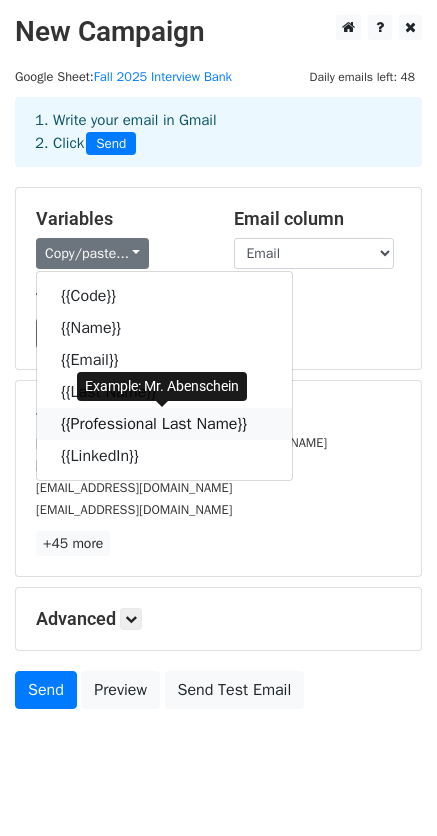 click on "{{Professional Last Name}}" at bounding box center [164, 424] 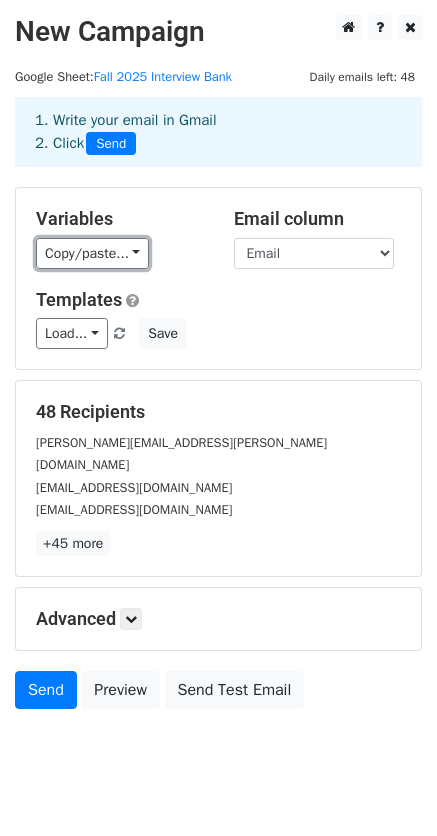 click on "Copy/paste..." at bounding box center (92, 253) 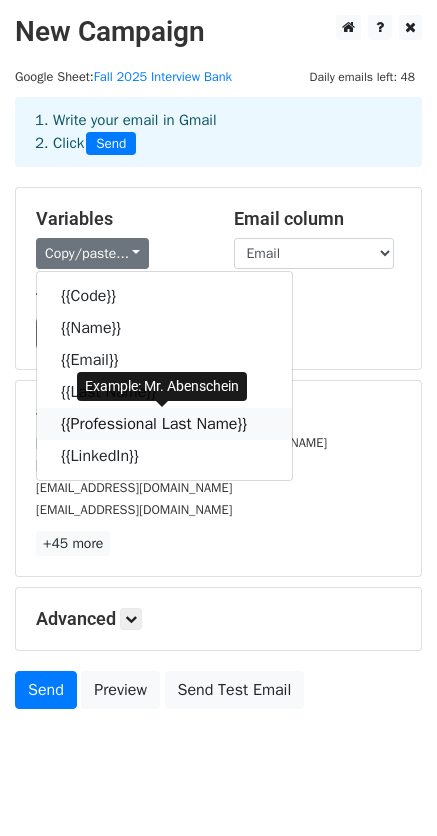 click on "{{Professional Last Name}}" at bounding box center [164, 424] 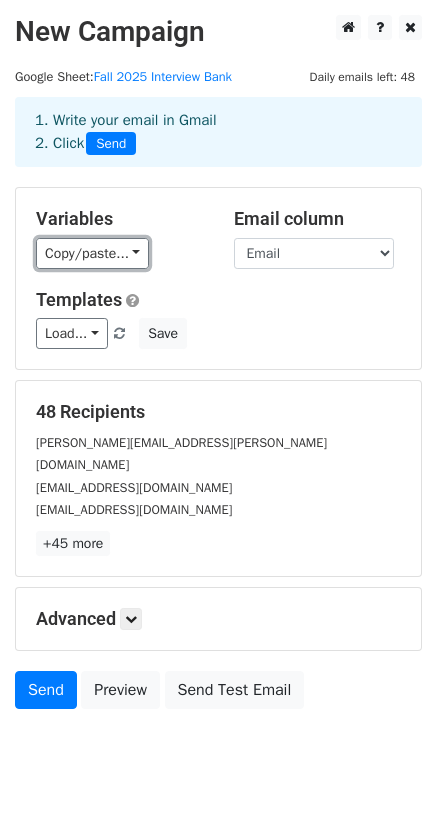 click on "Copy/paste..." at bounding box center (92, 253) 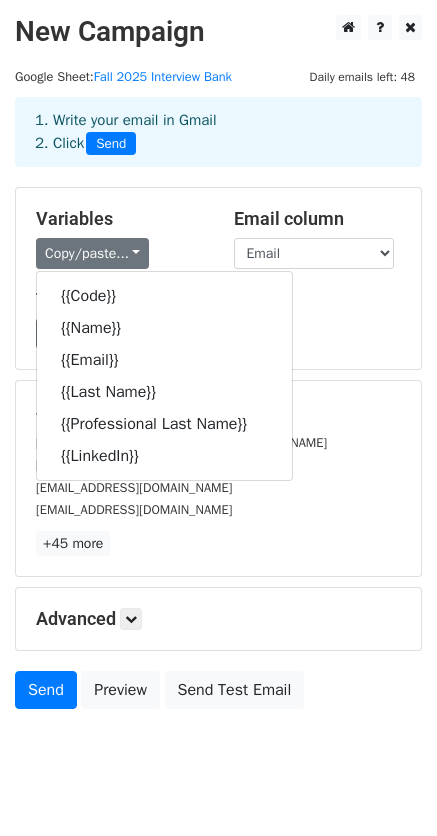 click on "omon.aburime@apachecorp.com" at bounding box center (218, 487) 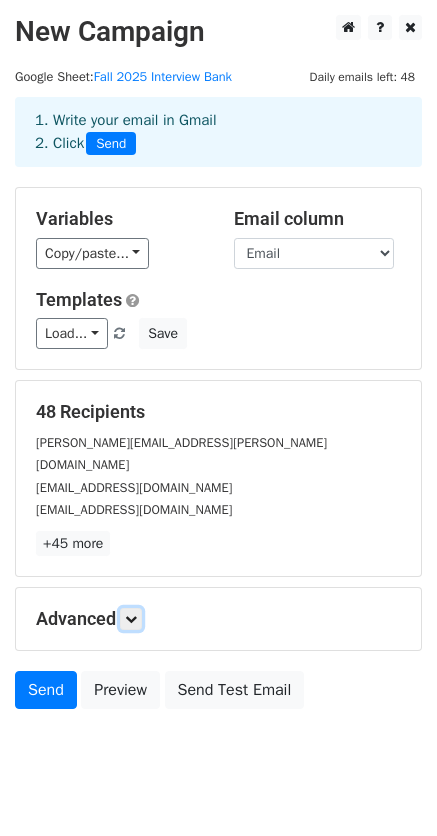 click at bounding box center (131, 619) 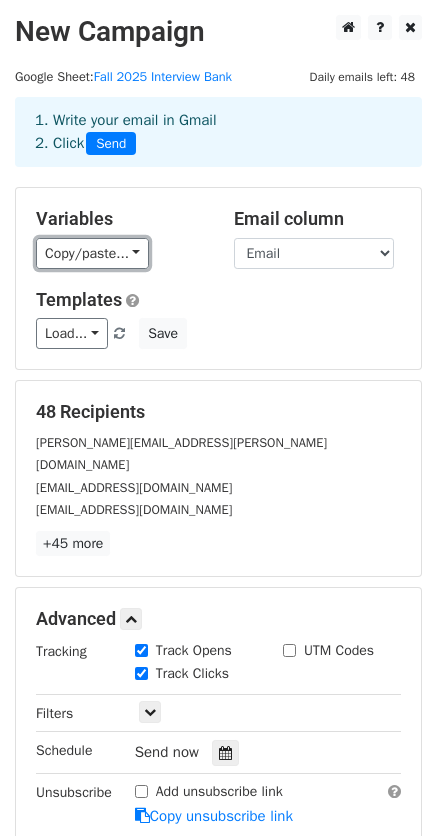 click on "Copy/paste..." at bounding box center (92, 253) 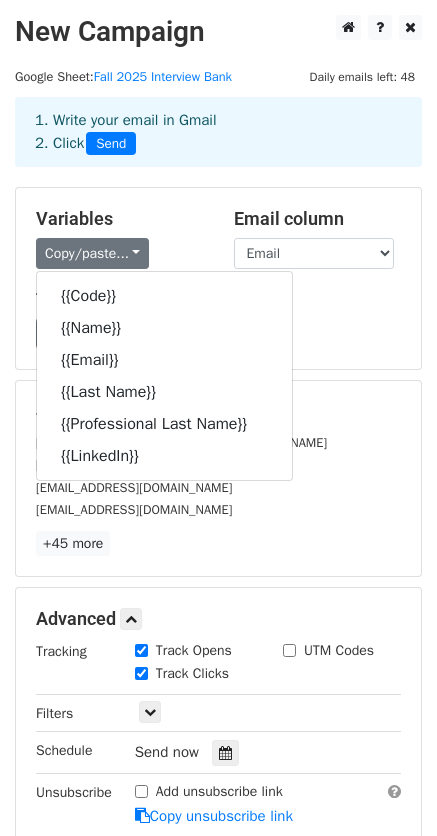 click on "Variables
Copy/paste...
{{Code}}
{{Name}}
{{Email}}
{{Last Name}}
{{Professional Last Name}}
{{LinkedIn}}
Email column
Code
Name
Email
Last Name
Professional Last Name
LinkedIn
Templates
Load...
No templates saved
Save" at bounding box center (218, 278) 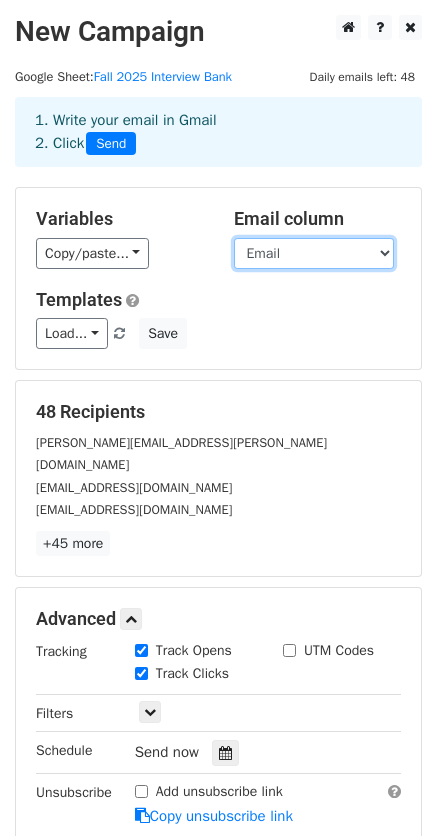 click on "Code
Name
Email
Last Name
Professional Last Name
LinkedIn" at bounding box center [314, 253] 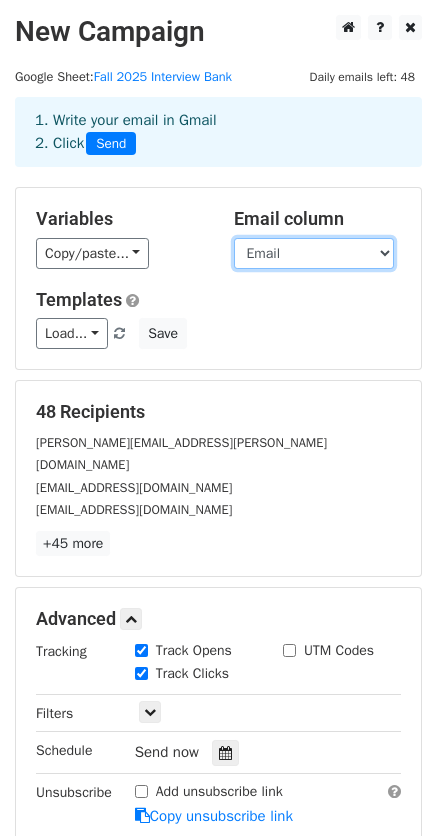 click on "Code
Name
Email
Last Name
Professional Last Name
LinkedIn" at bounding box center (314, 253) 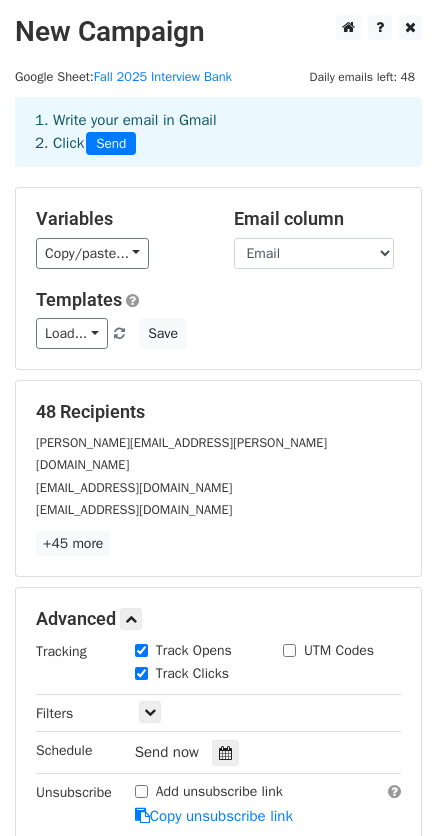 click on "Load...
No templates saved
Save" at bounding box center (218, 333) 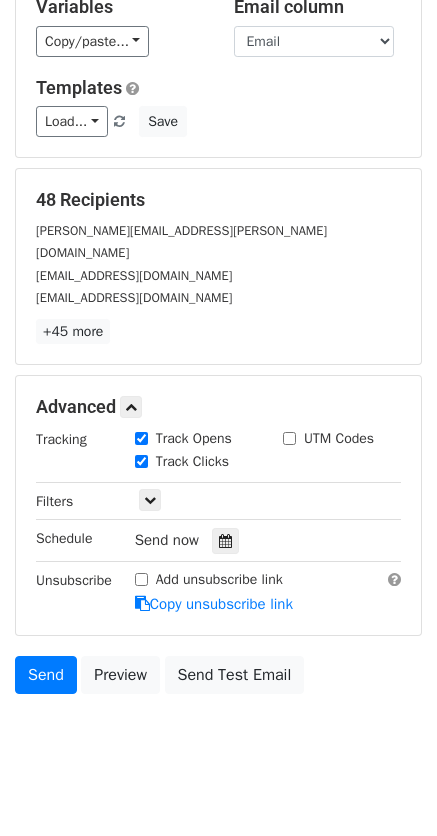 scroll, scrollTop: 216, scrollLeft: 0, axis: vertical 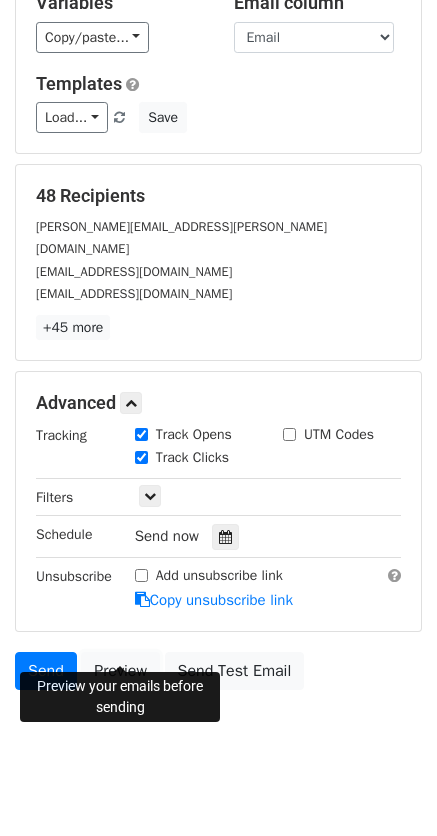 click on "Preview" at bounding box center (120, 671) 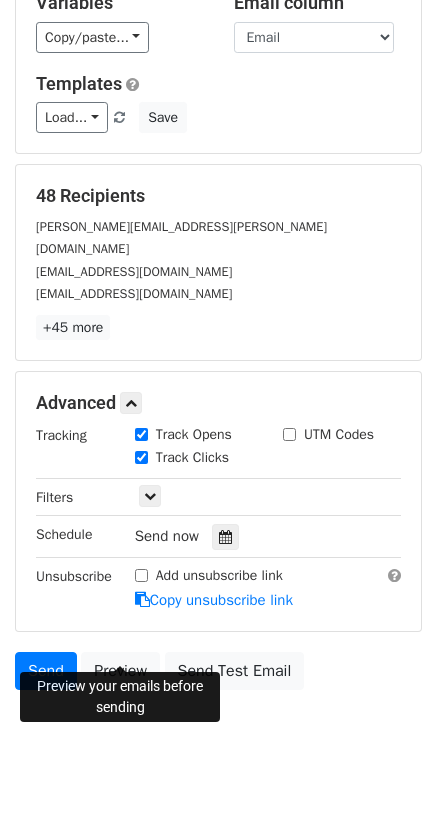 click on "Send
Preview
Send Test Email" at bounding box center (218, 676) 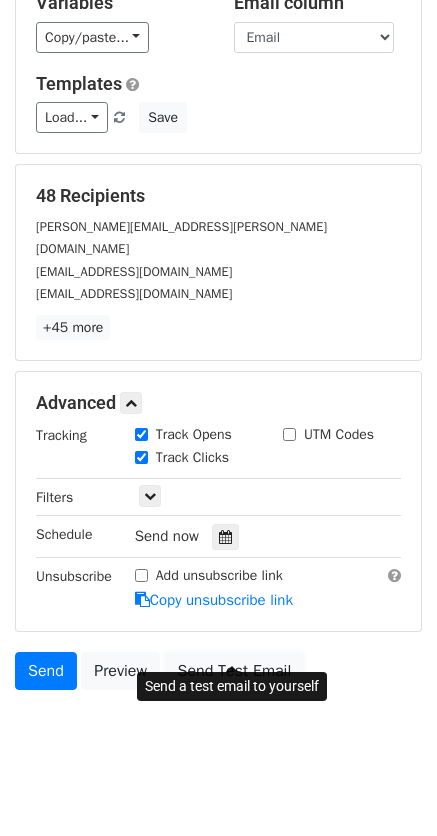 click on "Send Test Email" at bounding box center (235, 671) 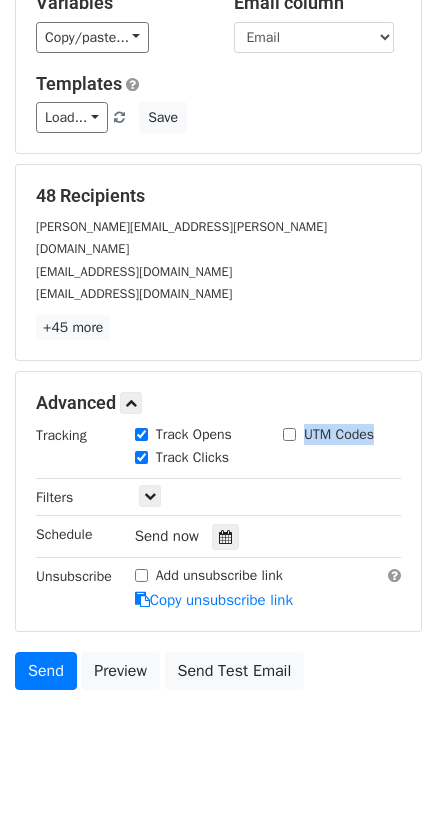 drag, startPoint x: 305, startPoint y: 415, endPoint x: 383, endPoint y: 415, distance: 78 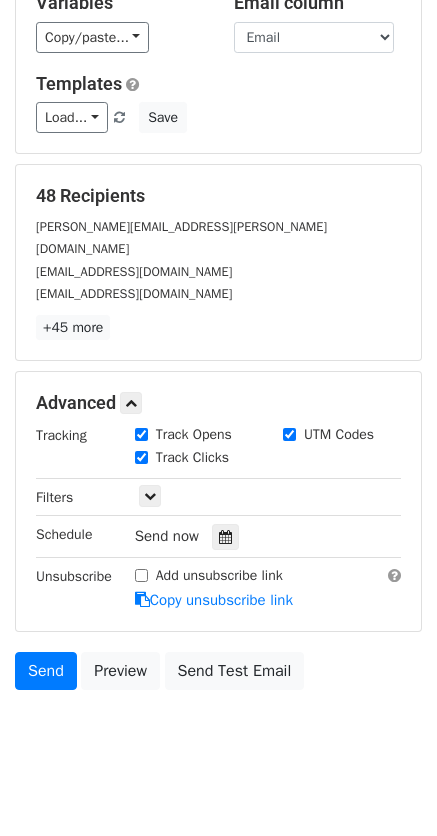 click on "Advanced" at bounding box center [218, 403] 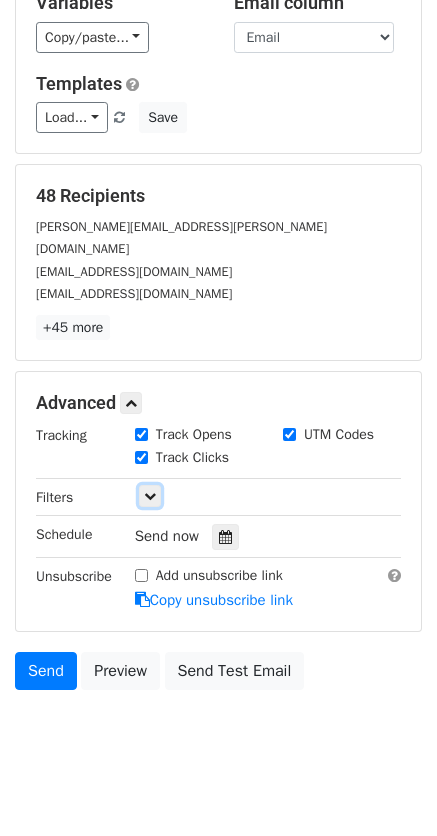 click at bounding box center [150, 496] 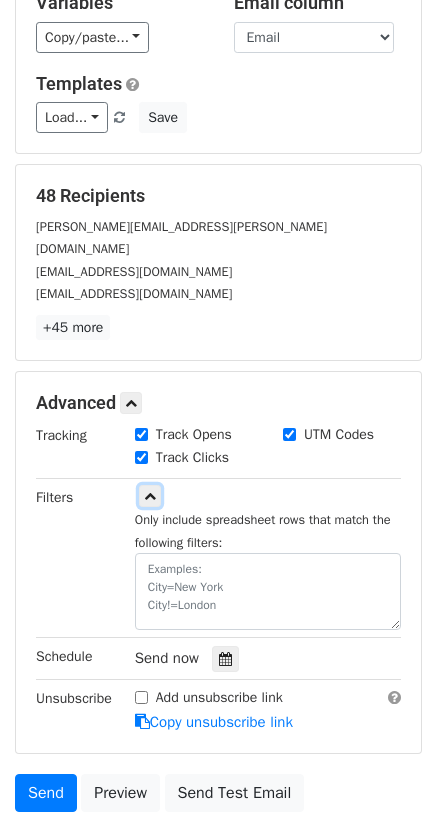 click at bounding box center (150, 496) 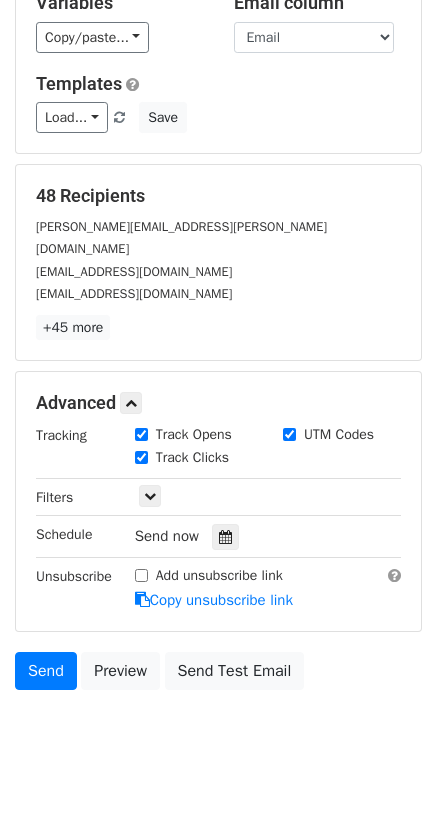 click at bounding box center (225, 537) 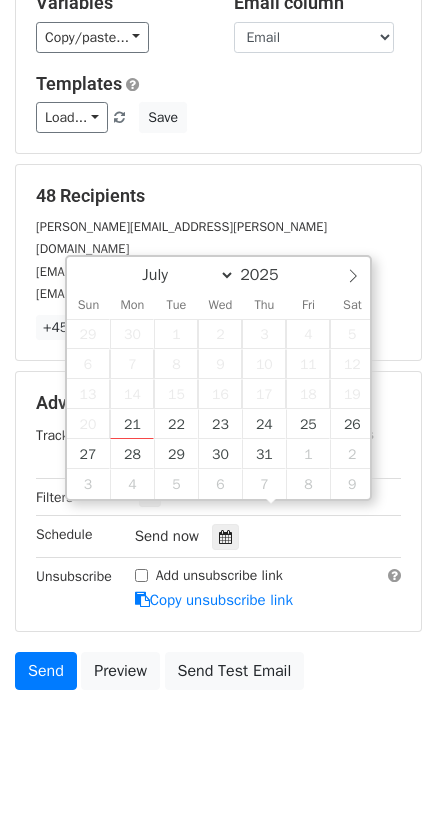 type on "2025-07-22 12:00" 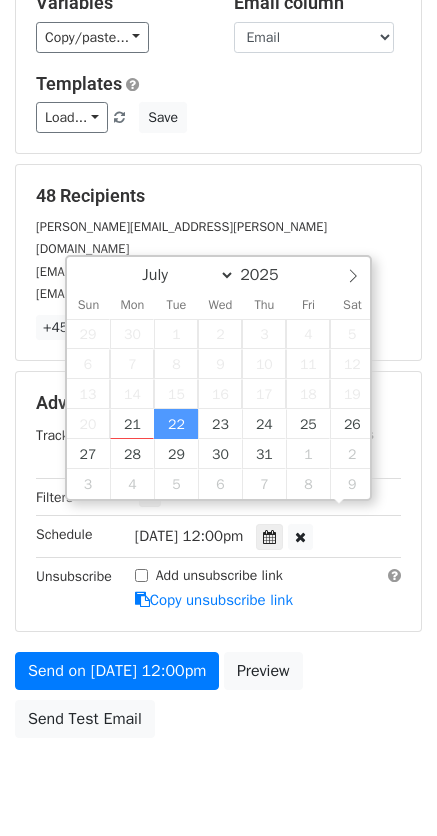 scroll, scrollTop: 1, scrollLeft: 0, axis: vertical 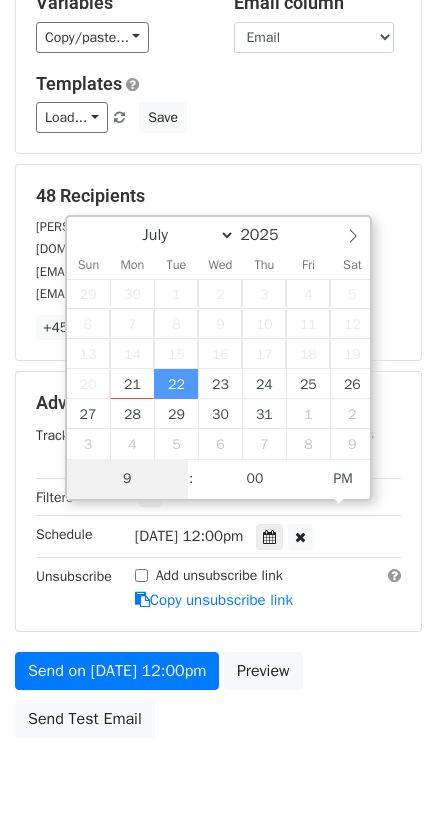 type on "9" 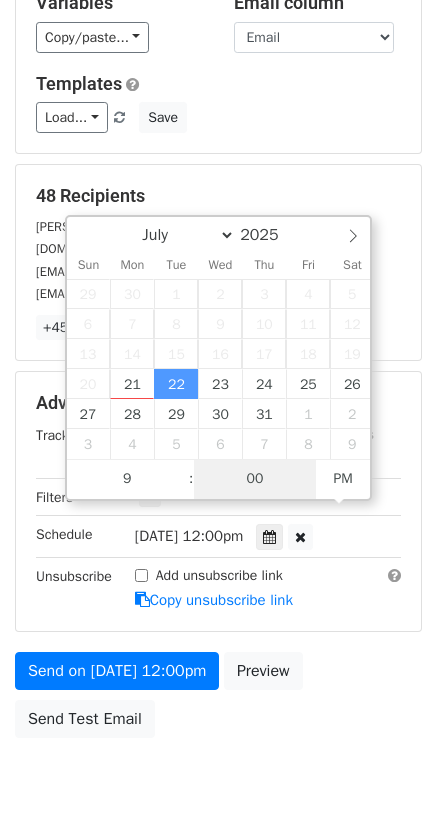 type on "2025-07-22 21:00" 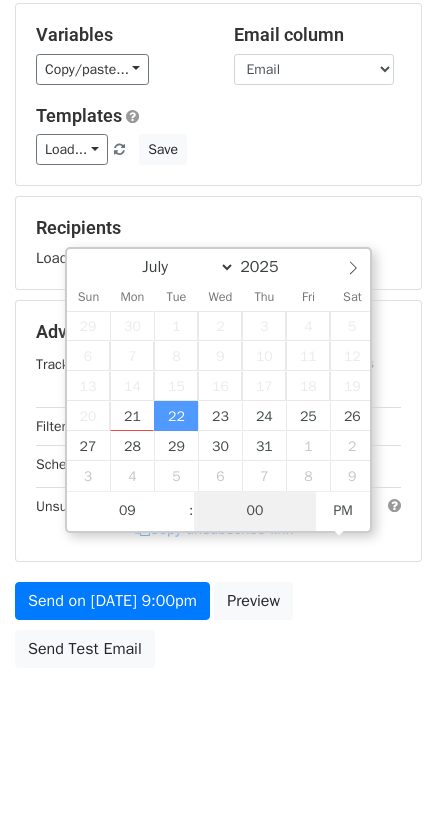 scroll, scrollTop: 216, scrollLeft: 0, axis: vertical 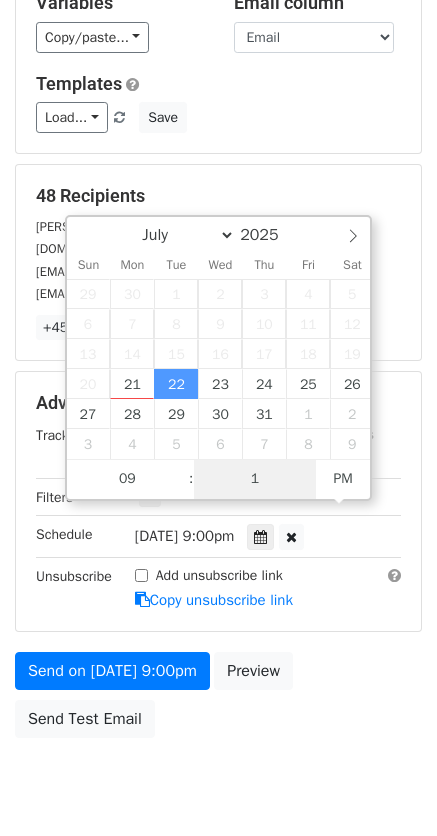 type on "15" 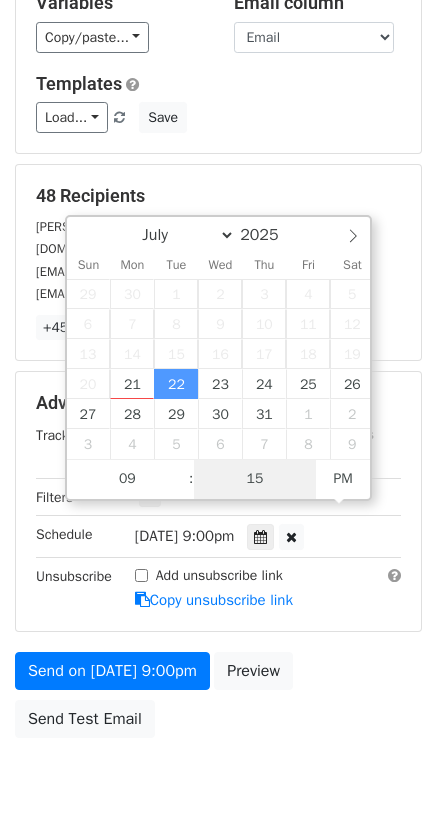type on "2025-07-22 09:15" 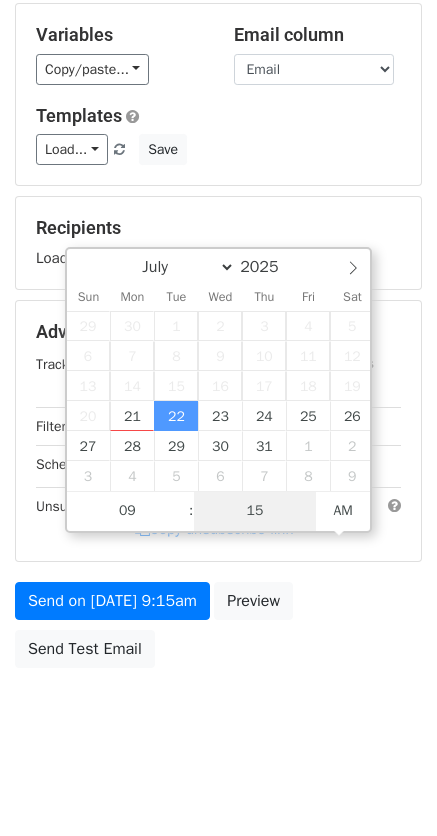 scroll, scrollTop: 216, scrollLeft: 0, axis: vertical 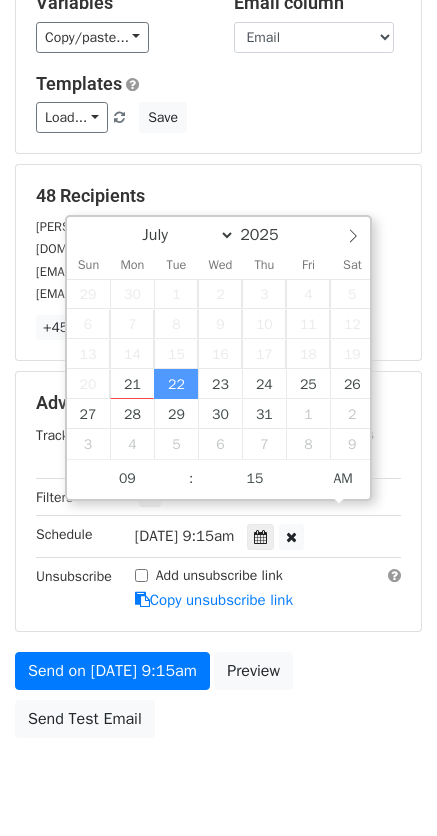 click on "Add unsubscribe link
Copy unsubscribe link" at bounding box center [268, 588] 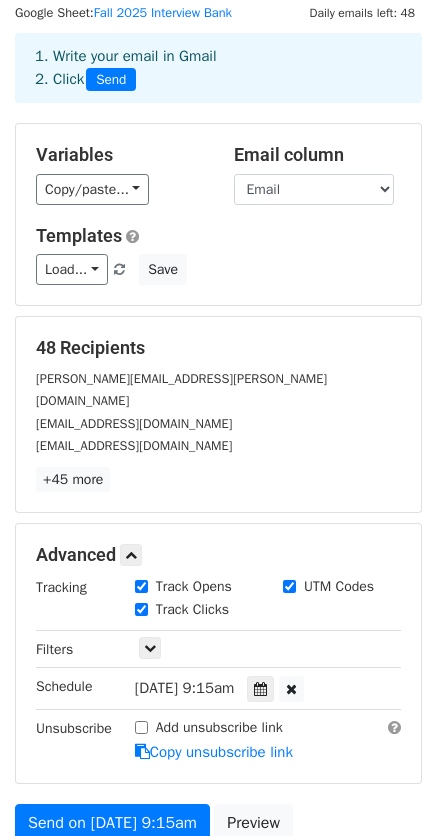 scroll, scrollTop: 0, scrollLeft: 0, axis: both 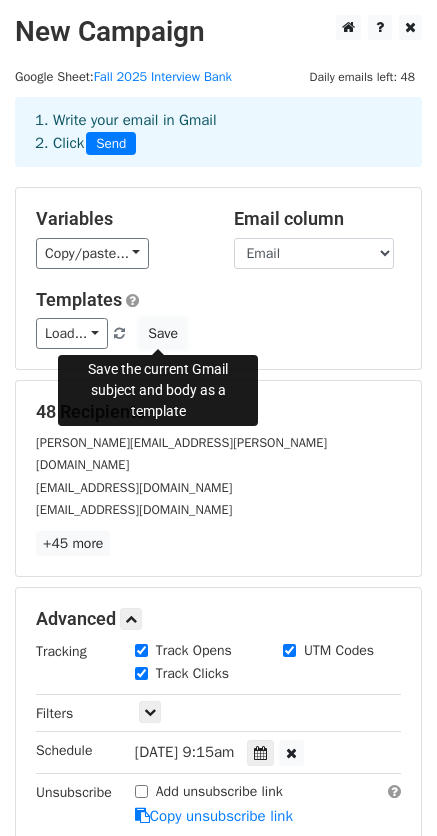 click on "Save" at bounding box center [163, 333] 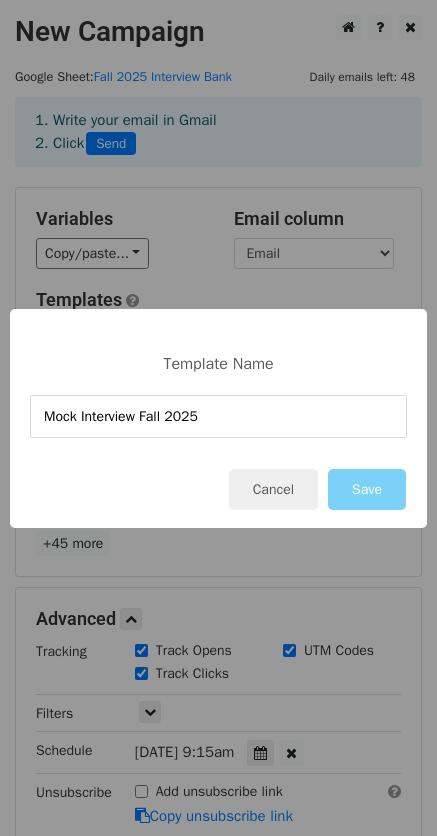 type on "Mock Interview Fall 2025" 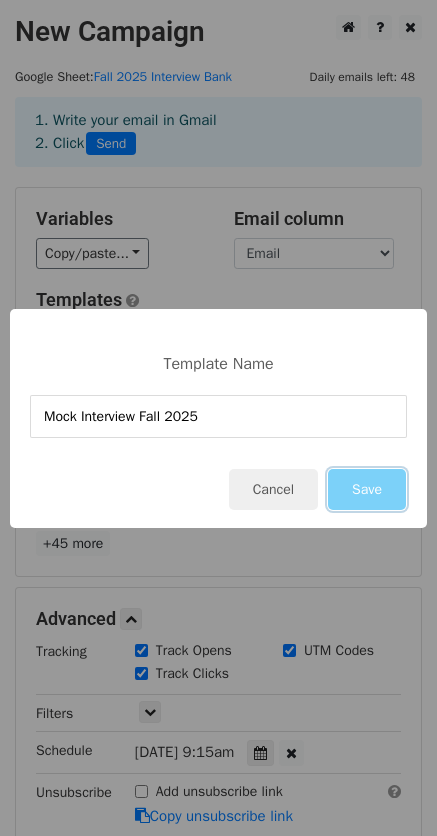 click on "Save" at bounding box center [367, 489] 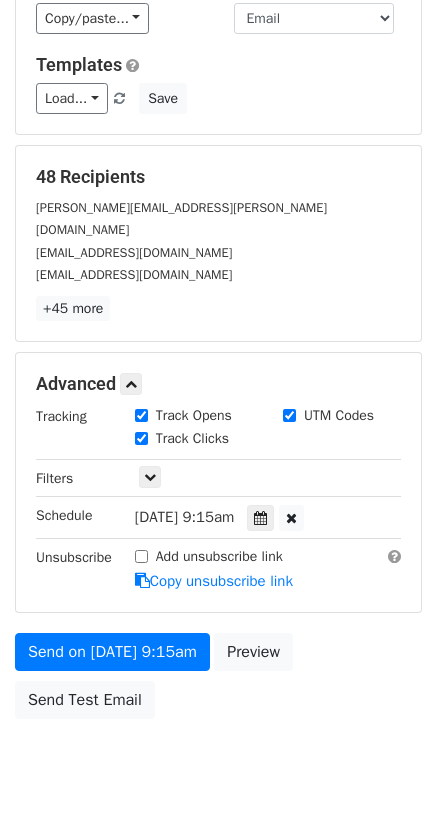 scroll, scrollTop: 264, scrollLeft: 0, axis: vertical 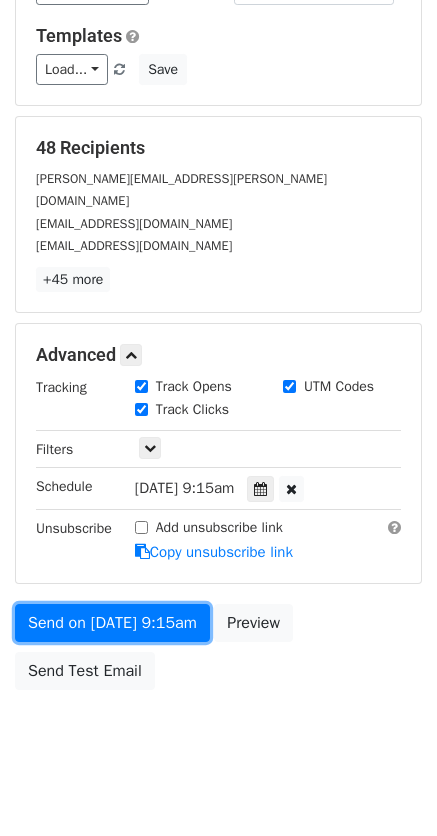 click on "Send on Jul 22 at 9:15am" at bounding box center [112, 623] 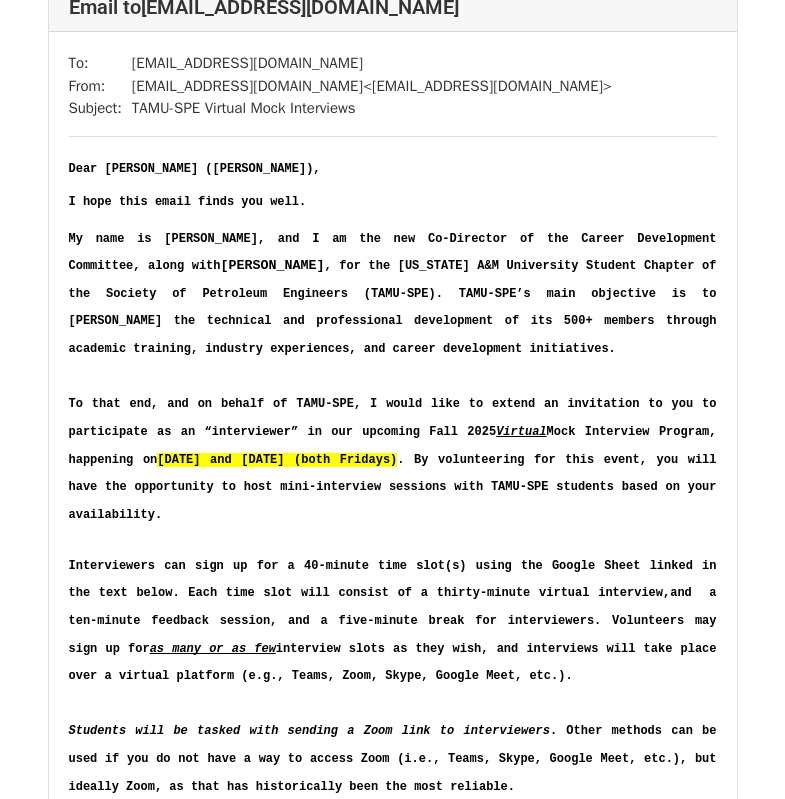 scroll, scrollTop: 4200, scrollLeft: 0, axis: vertical 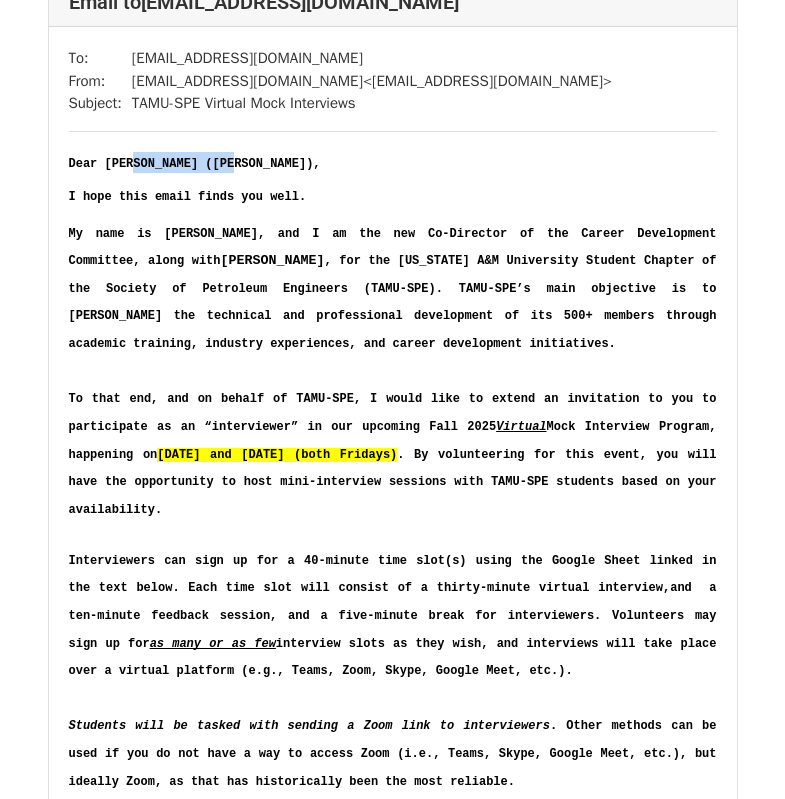drag, startPoint x: 232, startPoint y: 318, endPoint x: 131, endPoint y: 318, distance: 101 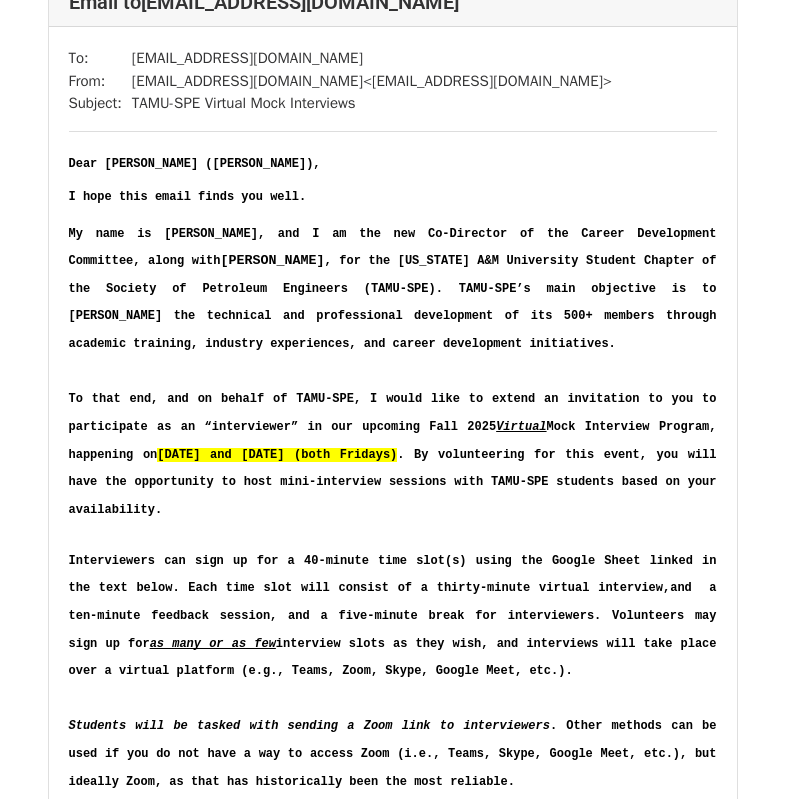 click on "Dear Ms. Ahmed (Currie), I hope this email finds you well. My name is Declan Kennedy, and I am the new Co-Director of the Career Development Committee, along with  Samuel Ortega , for the Texas A&M University Student Chapter of the Society of Petroleum Engineers (TAMU-SPE). TAMU-SPE’s main objective is to foster the technical and professional development of its 500+ members through academic training, industry experiences, and career development initiatives.   To that end, and on behalf of TAMU-SPE, I would like to extend an invitation to you to participate as an “interviewer” in our upcoming Fall 2025  Virtual  Mock Interview Program, happening on  August 29th and September 5th, 2025 (both Fridays) . By volunteering for this event, you will have the opportunity to host mini-interview sessions with TAMU-SPE students based on your availability.  as many or as few  interview slots as they wish, and interviews will take place over a virtual platform (e.g., Teams, Zoom, Skype, Google Meet, etc.).  Event:" at bounding box center (393, -2976) 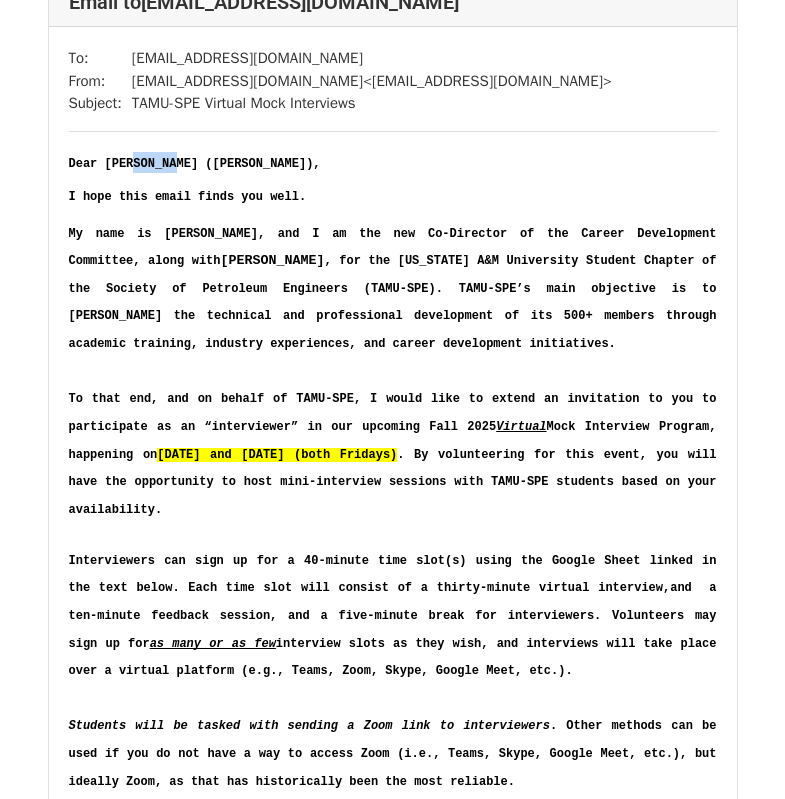 click on "Dear Ms. Ahmed (Currie)," at bounding box center [141, -3847] 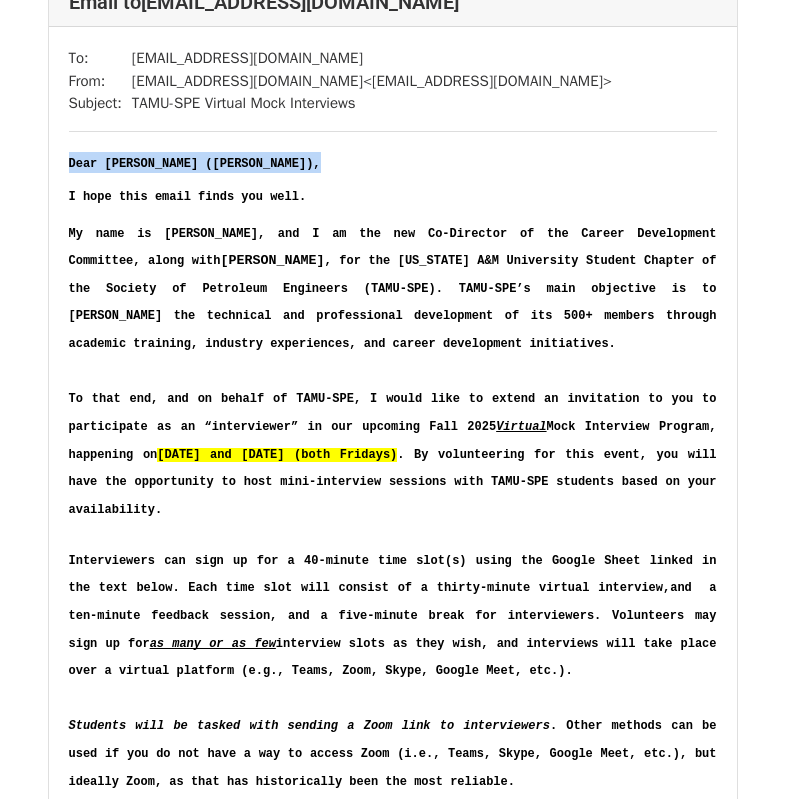 click on "Dear Ms. Ahmed (Currie)," at bounding box center [141, -3847] 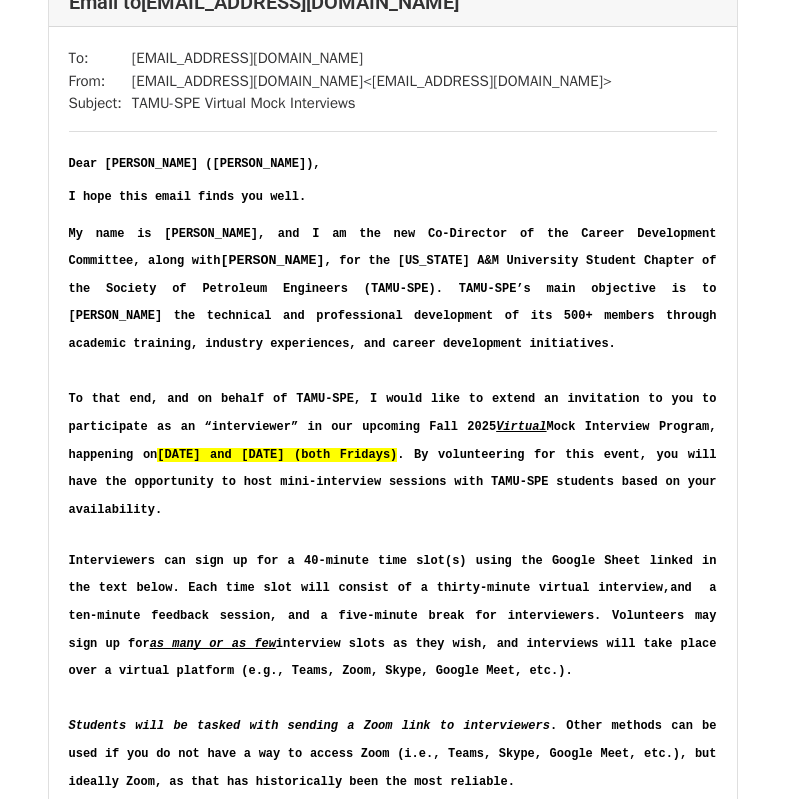 click on "I hope this email finds you well." at bounding box center [188, -3814] 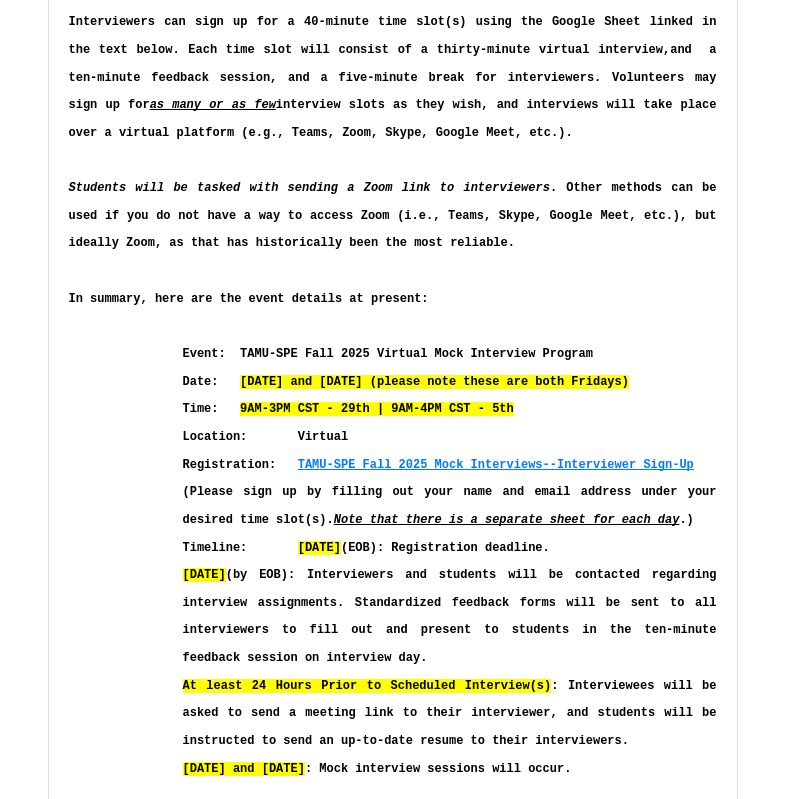 scroll, scrollTop: 2667, scrollLeft: 0, axis: vertical 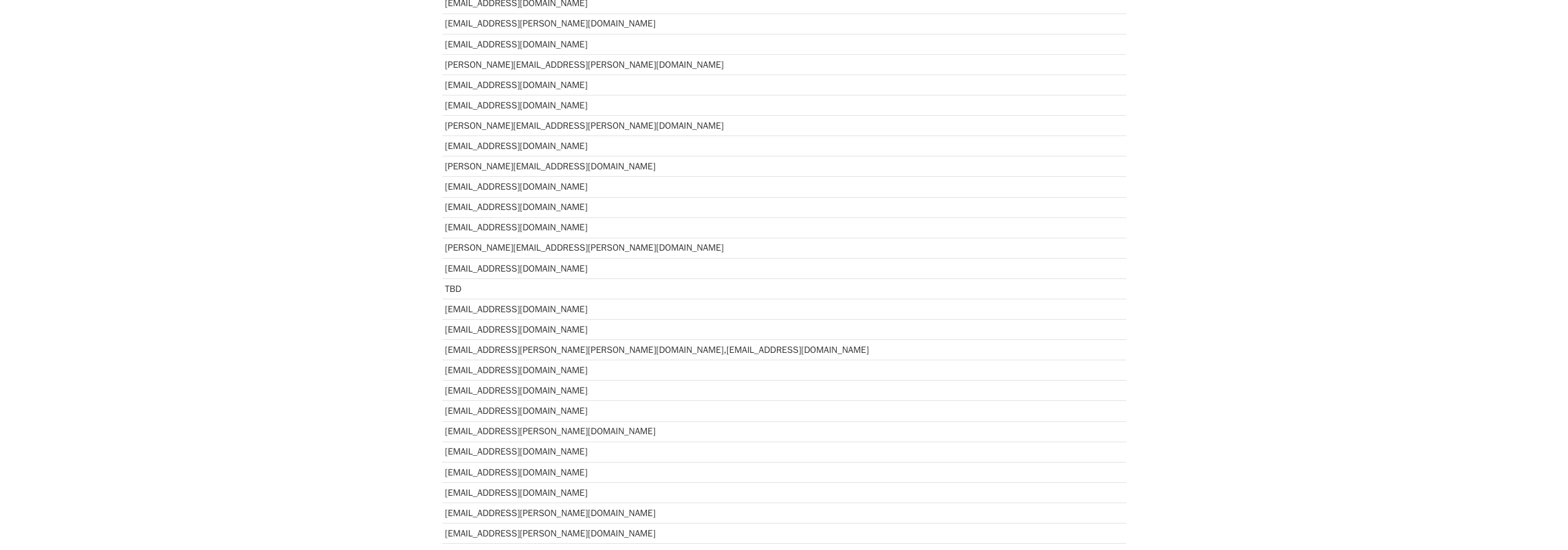 click on "TBD" at bounding box center [677, 288] 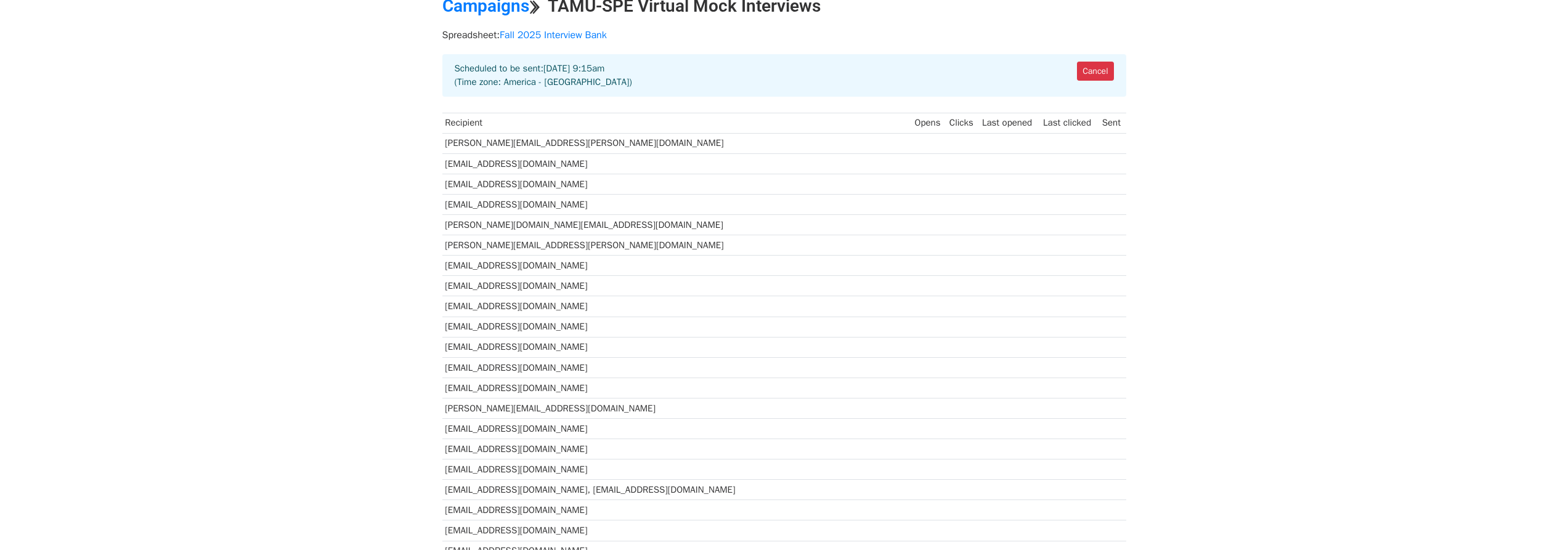 scroll, scrollTop: 246, scrollLeft: 0, axis: vertical 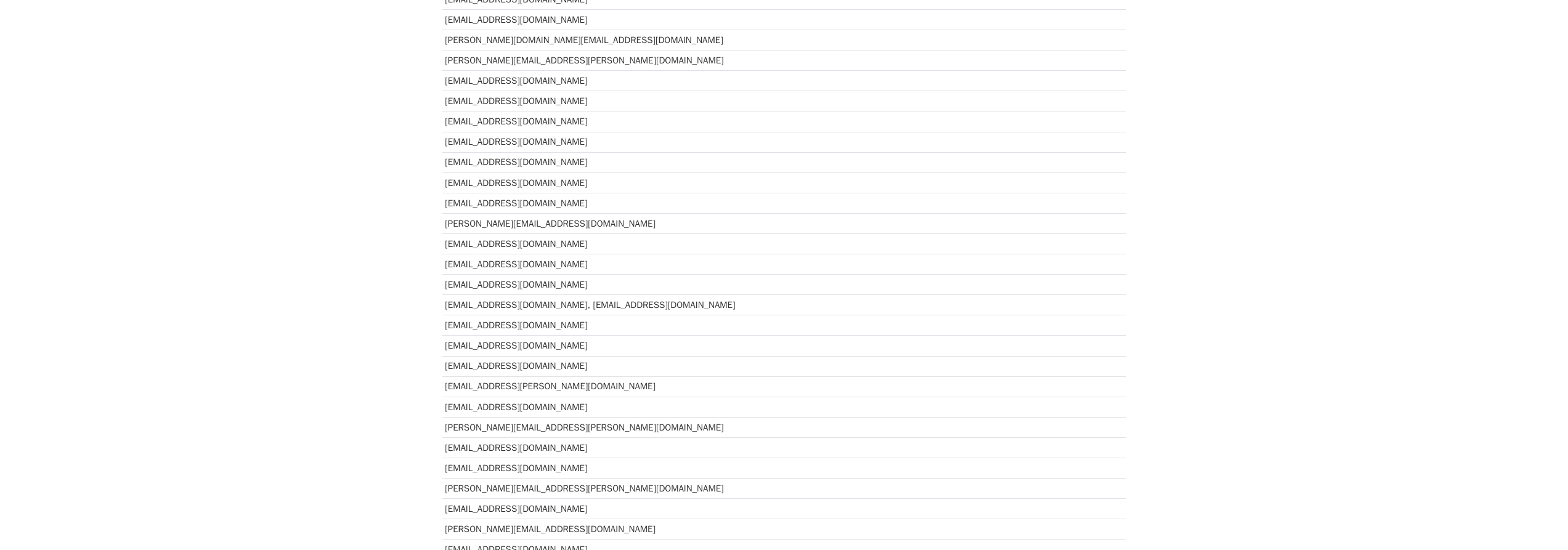 click on "MergeMail
Campaigns
Templates
Reports
Open Gmail
Daily emails left: 48
Help
declan@tamu.edu
Account
Unsubscribes
Integrations
Notification Settings
Sign out
New Features
You're all caught up!
Scheduled Campaigns
Schedule your emails to be sent later.
Read more
Account Reports
View reports across all of your campaigns to find highly-engaged recipients and to see which templates and campaigns have the most clicks and opens.
Read more
View my reports
Template Editor
Create beautiful emails using our powerful template editor.
Read more
View my templates
Campaigns
⟫
TAMU-SPE Virtual Mock Interviews
Spreadsheet:
Fall 2025 Interview Bank
Cancel
Scheduled to be sent:
Jul 22 at  9:15am
(Time zone: America - Chicago)
Recipient
Opens
Clicks" at bounding box center [784, 370] 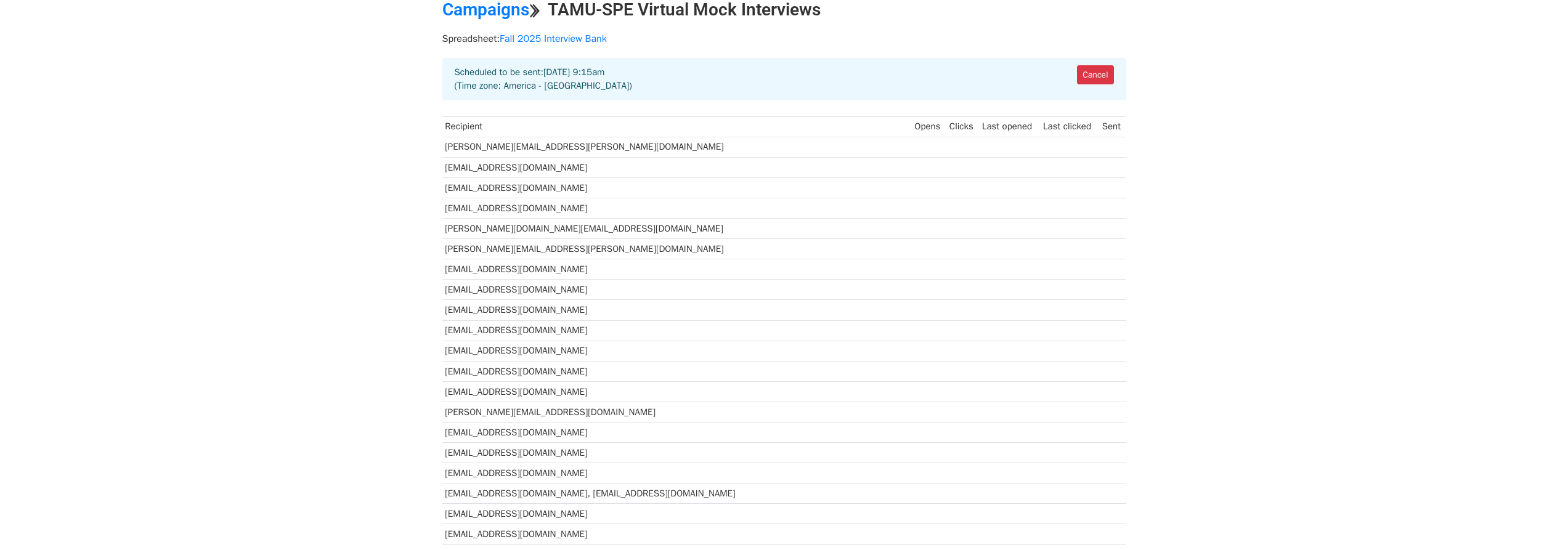 scroll, scrollTop: 0, scrollLeft: 0, axis: both 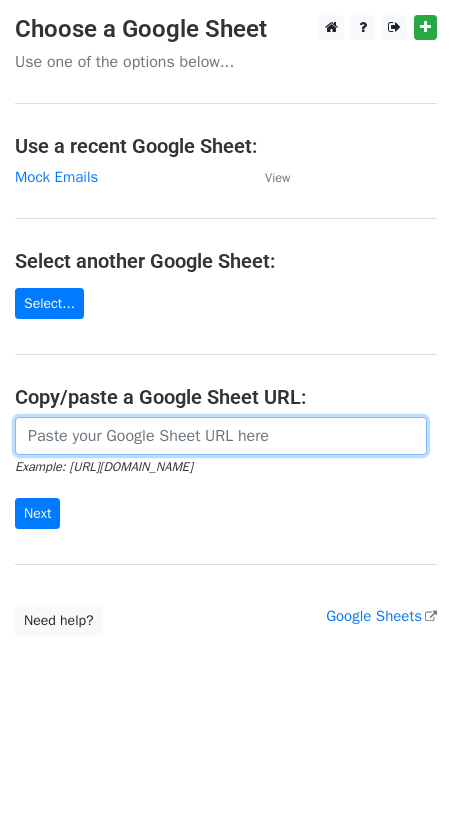 click at bounding box center [221, 436] 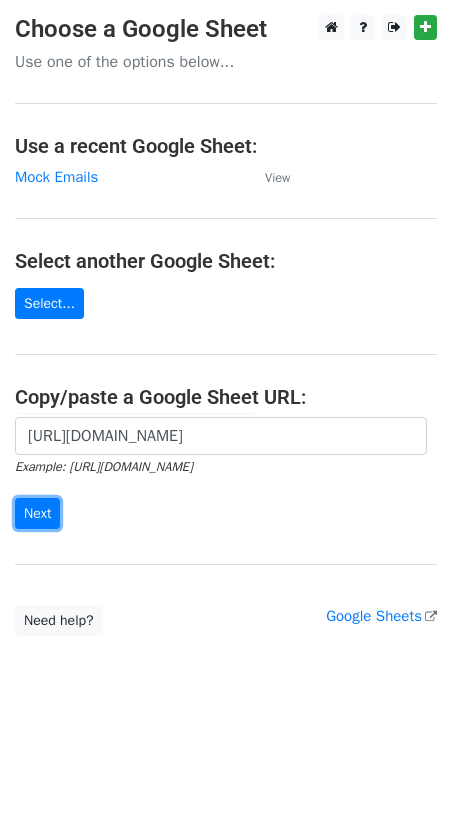 click on "Next" at bounding box center (37, 513) 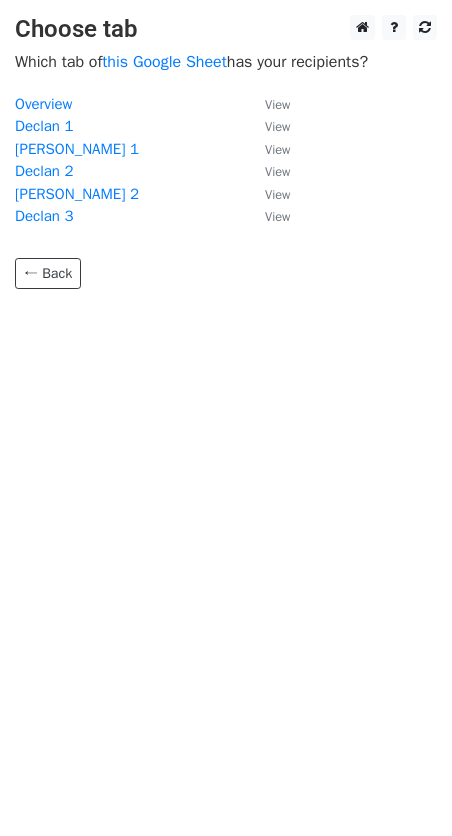 scroll, scrollTop: 0, scrollLeft: 0, axis: both 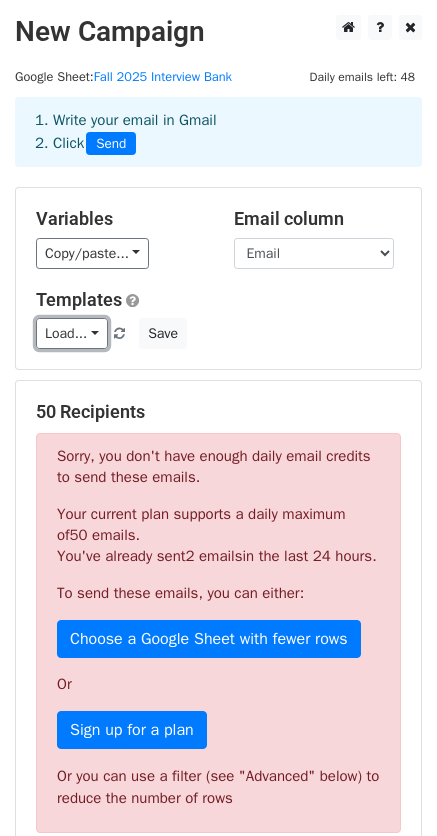 click on "Load..." at bounding box center [72, 333] 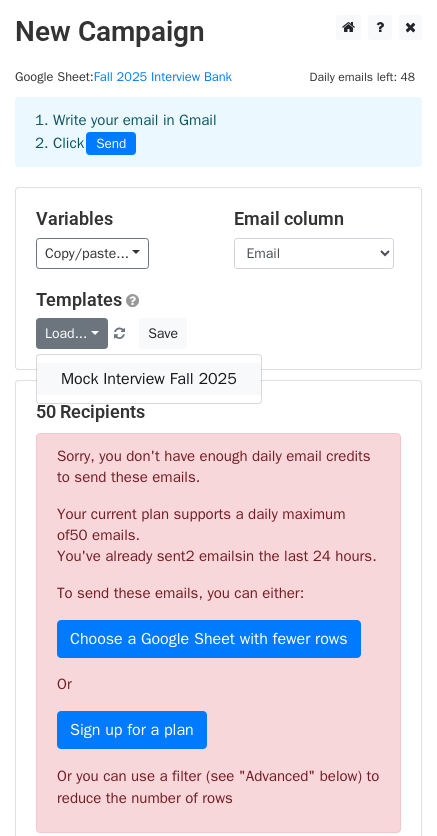 click on "Mock Interview Fall 2025" at bounding box center [149, 379] 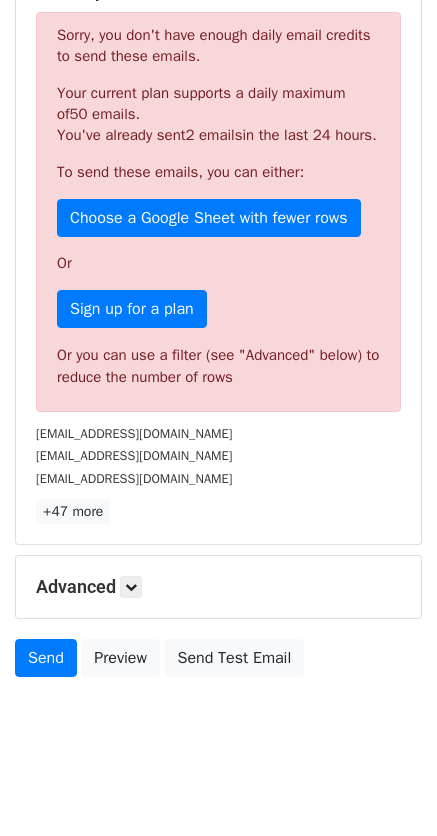 scroll, scrollTop: 432, scrollLeft: 0, axis: vertical 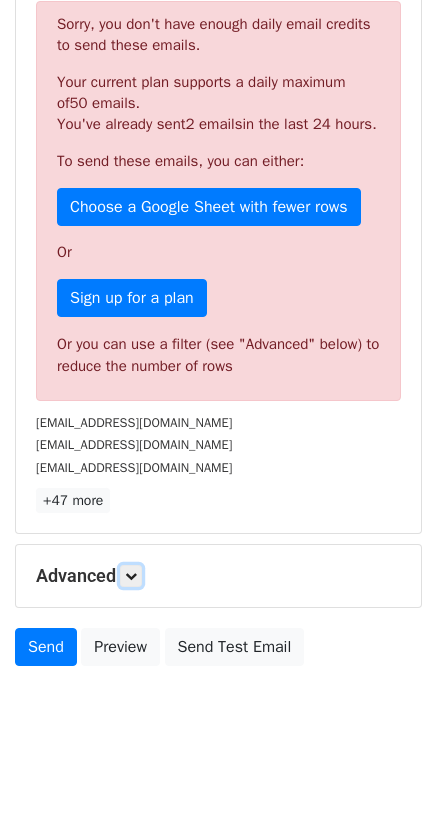 click at bounding box center (131, 576) 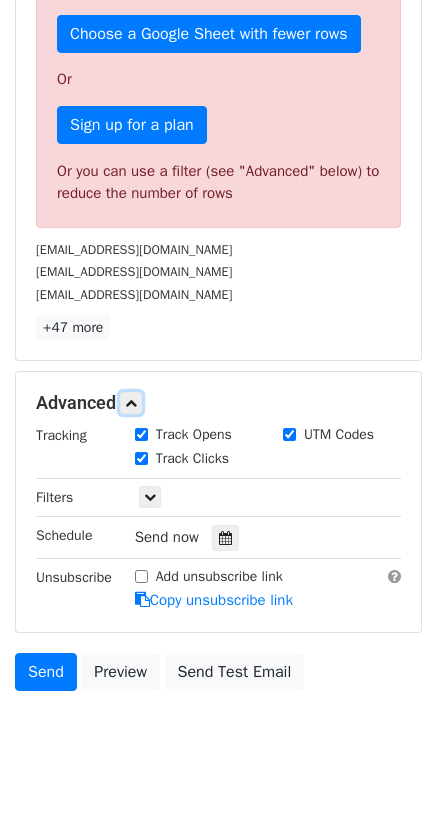 scroll, scrollTop: 628, scrollLeft: 0, axis: vertical 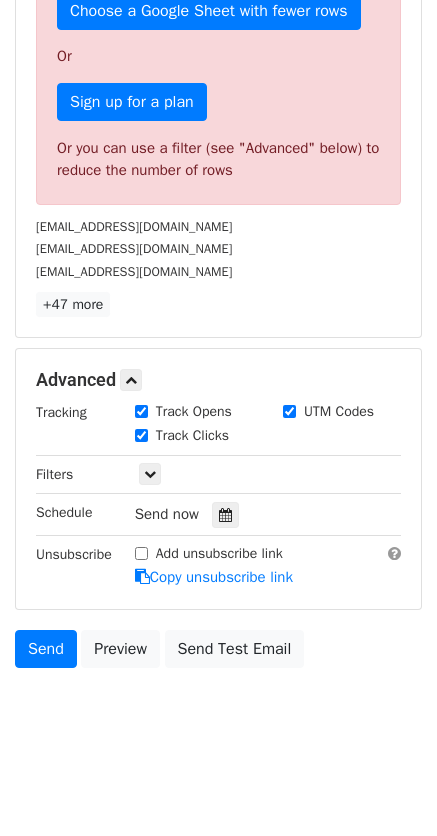 click at bounding box center [225, 515] 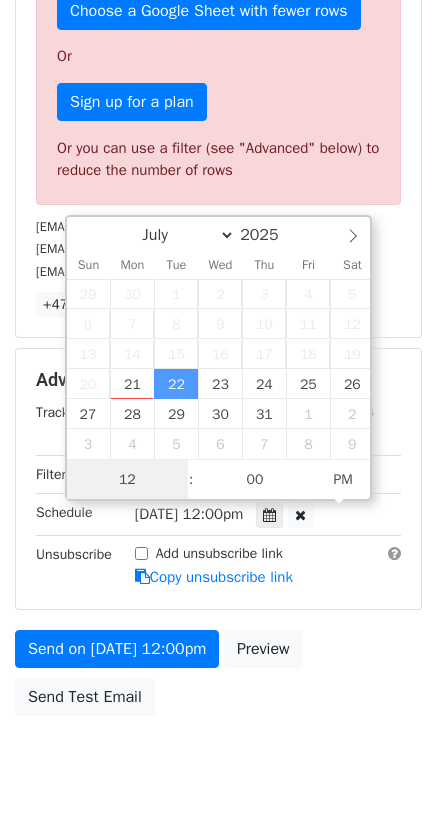 scroll, scrollTop: 1, scrollLeft: 0, axis: vertical 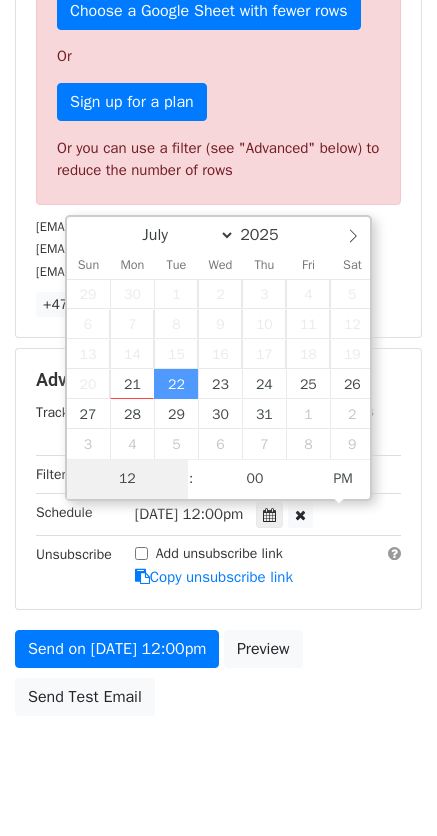 type on "2025-07-23 12:00" 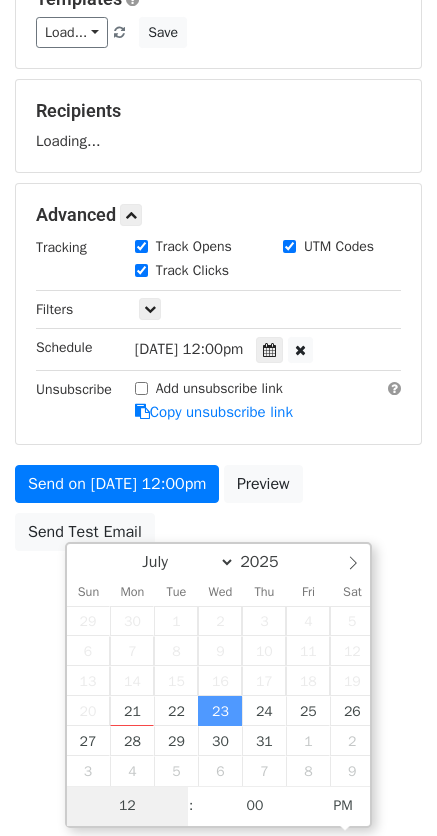 scroll, scrollTop: 301, scrollLeft: 0, axis: vertical 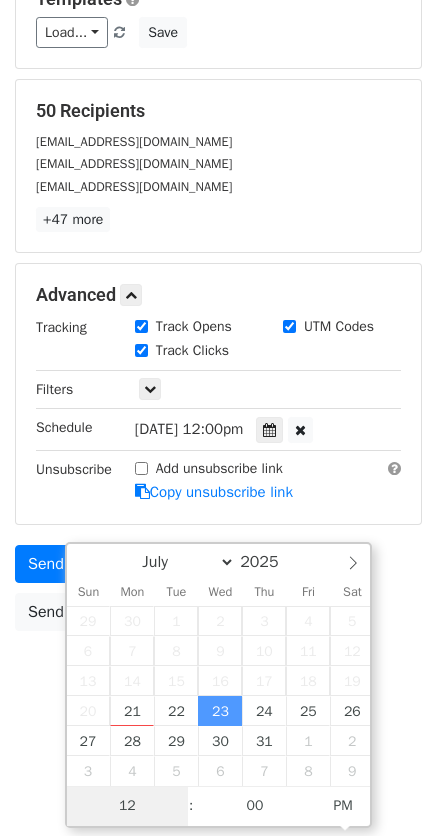 click on "12" at bounding box center [128, 806] 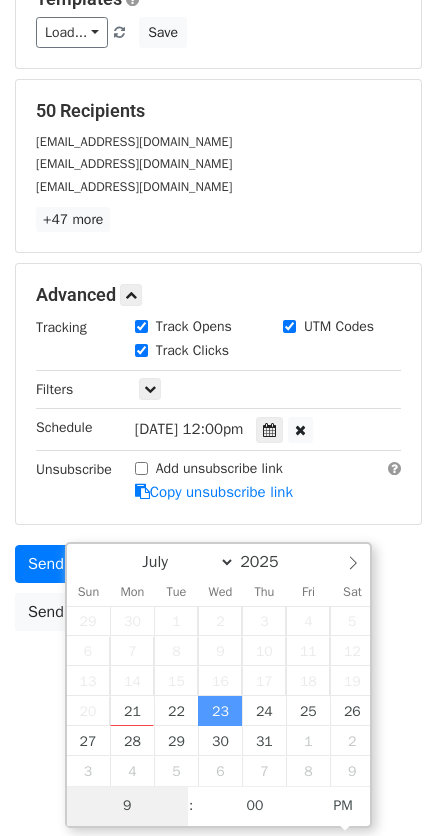 type on "9" 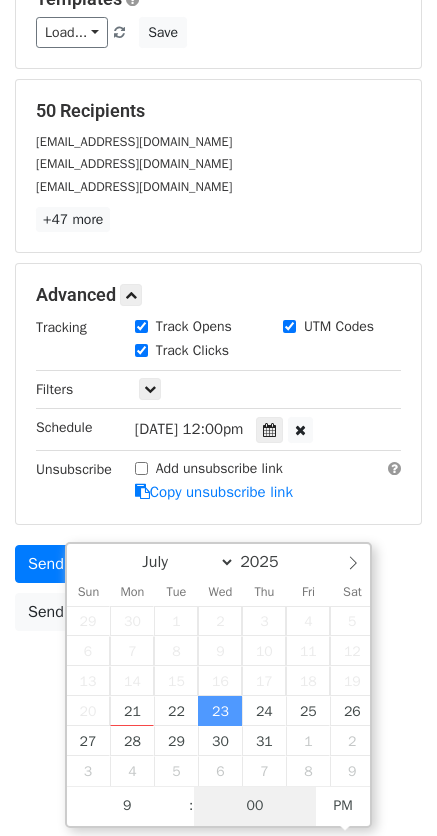 type on "2025-07-23 21:00" 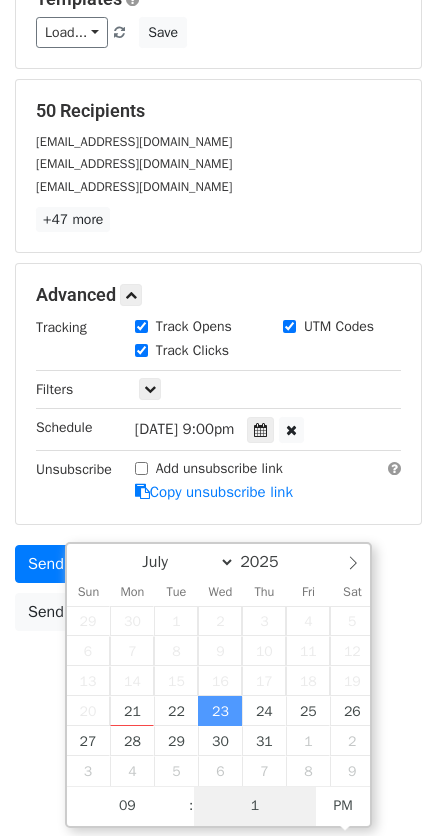 type on "15" 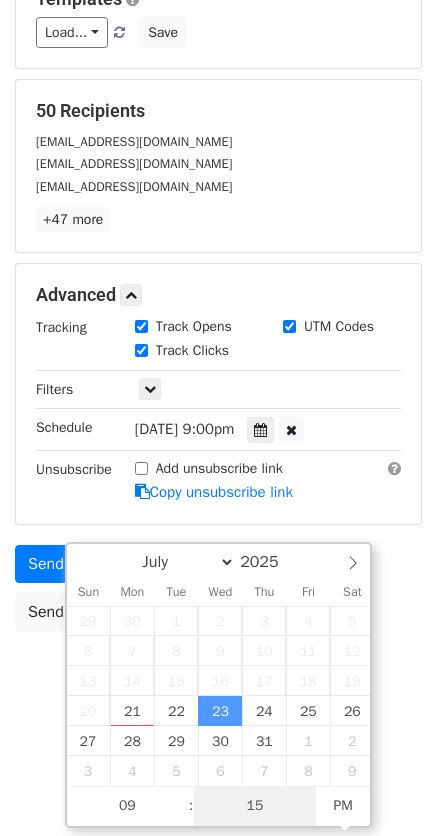 type on "[DATE] 09:15" 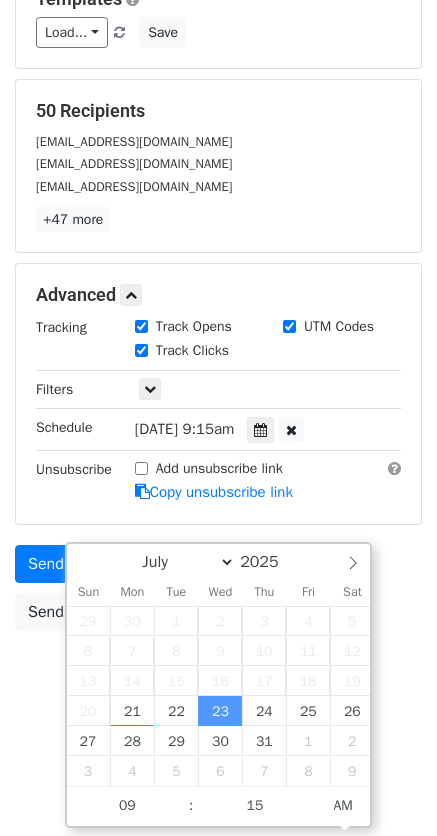 click on "Variables
Copy/paste...
{{Code}}
{{Name}}
{{Email}}
{{Last Name}}
{{Professional Last Name}}
{{LinkedIn}}
Email column
Code
Name
Email
Last Name
Professional Last Name
LinkedIn
Templates
Load...
Mock Interview Fall 2025
Save
50 Recipients
m3manohar@gmail.com
afmaqui@gmail.com
lwmartin.26@gmail.com
+47 more
50 Recipients
×
m3manohar@gmail.com
afmaqui@gmail.com
lwmartin.26@gmail.com
adinorah.martinez@gmail.com
David.martinez@ovintiv.com
rc_martinez@hotmail.com, rmartinez@javelinep.com
t9math@yahoo.com
JMcCarthy@alta-resources.com
aggieoilgirl01@gmail.com
KMcHugh@chevron.com
mcqueen.gavin@gmail.com
hal.w.mead@cop.com
matt.mendel2009@gmail.com
janicemenke@hotmail.com
blaise@millerltd.net
jmiller@vortus.com" at bounding box center [218, 263] 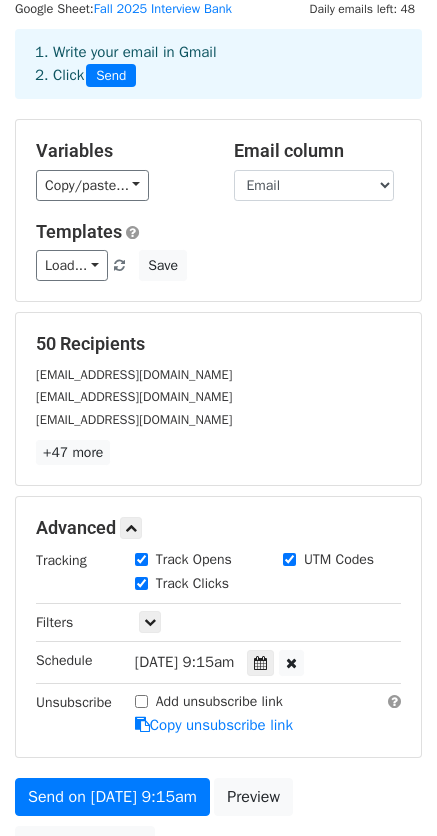 scroll, scrollTop: 0, scrollLeft: 0, axis: both 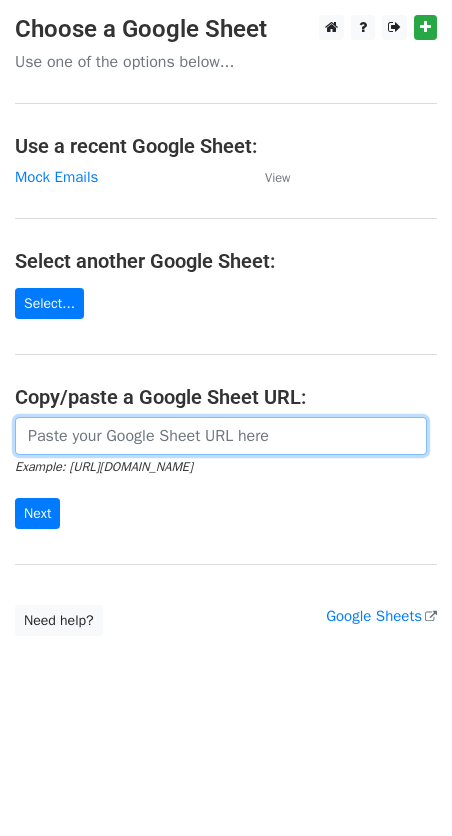 click at bounding box center [221, 436] 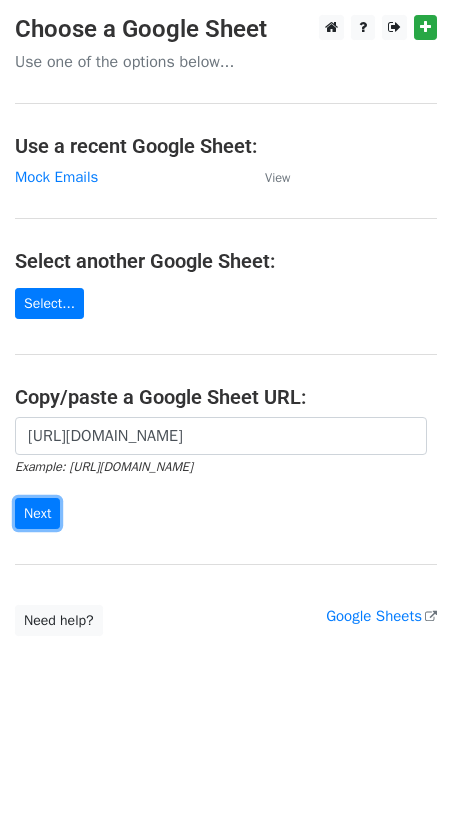 click on "Next" at bounding box center (37, 513) 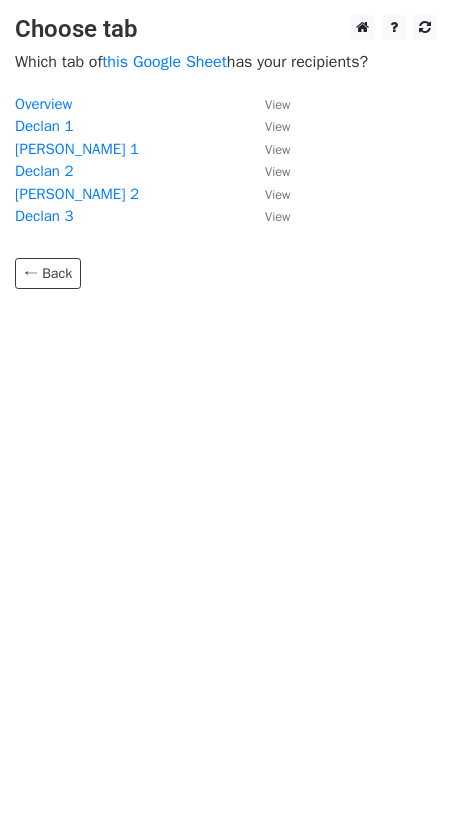 scroll, scrollTop: 0, scrollLeft: 0, axis: both 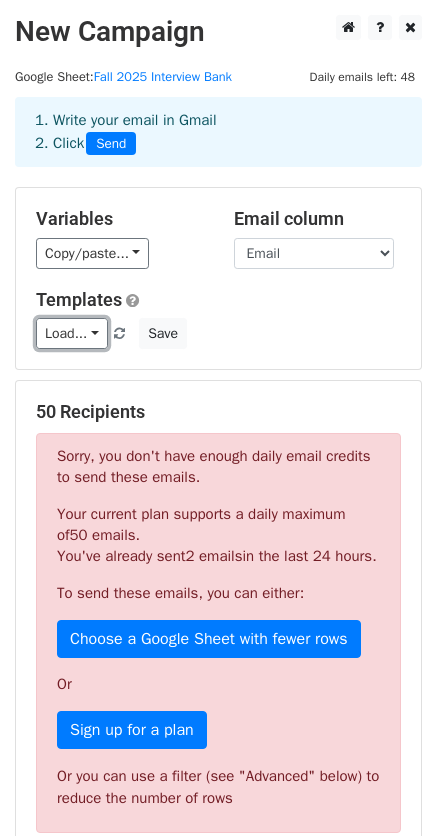 click on "Load..." at bounding box center [72, 333] 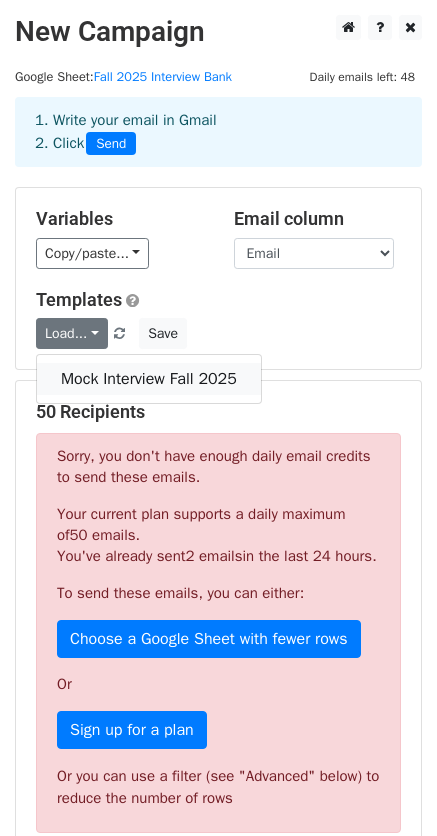 click on "Mock Interview Fall 2025" at bounding box center [149, 379] 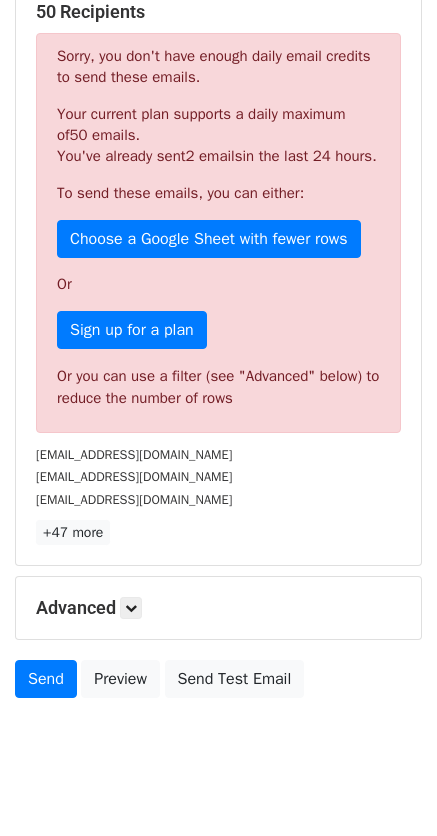 scroll, scrollTop: 432, scrollLeft: 0, axis: vertical 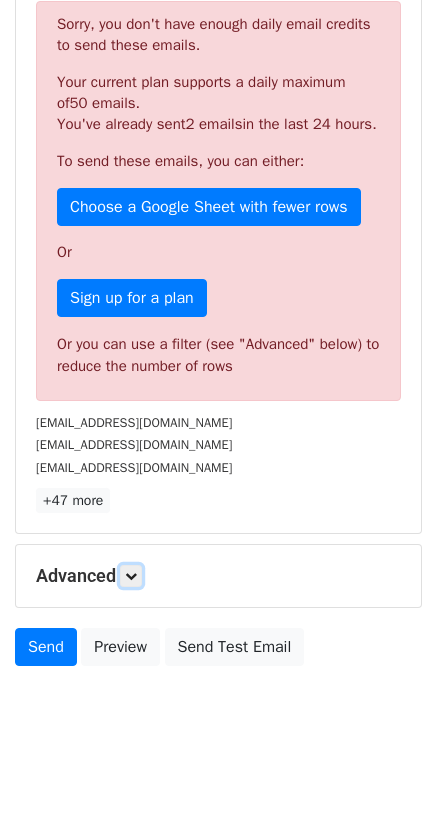 click at bounding box center (131, 576) 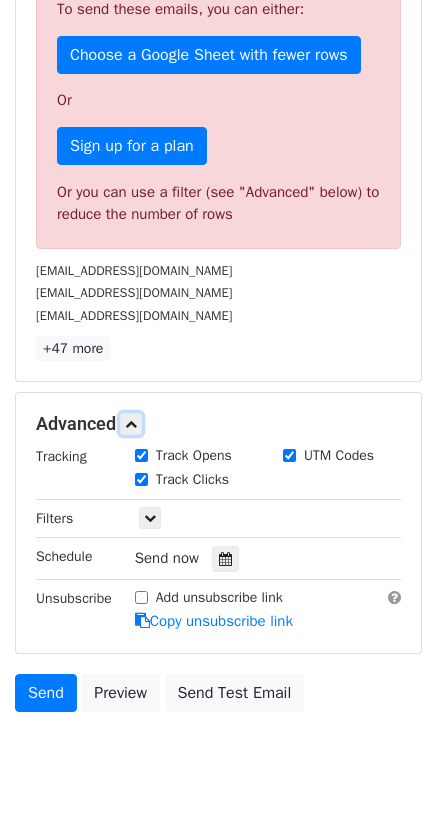 scroll, scrollTop: 628, scrollLeft: 0, axis: vertical 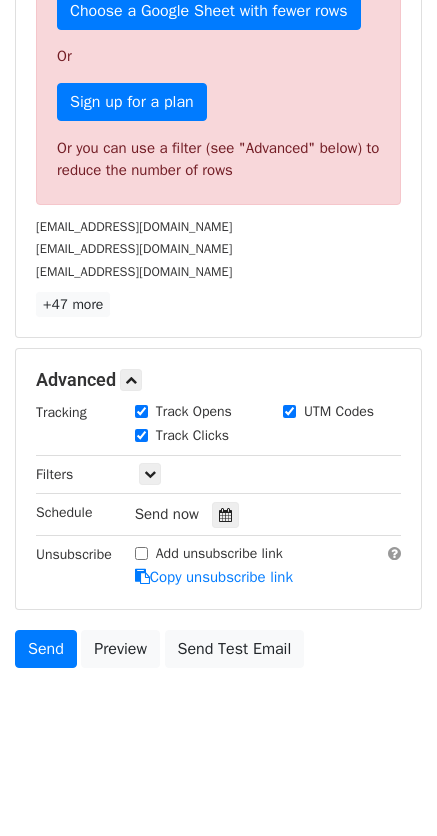 click at bounding box center (225, 515) 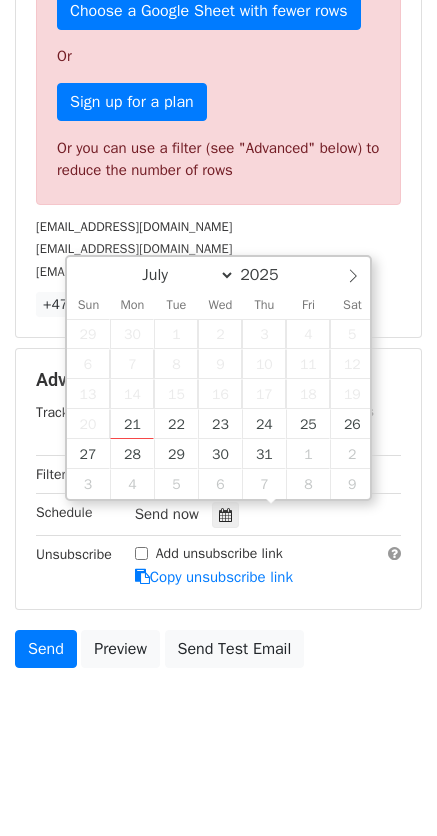 type on "[DATE] 12:00" 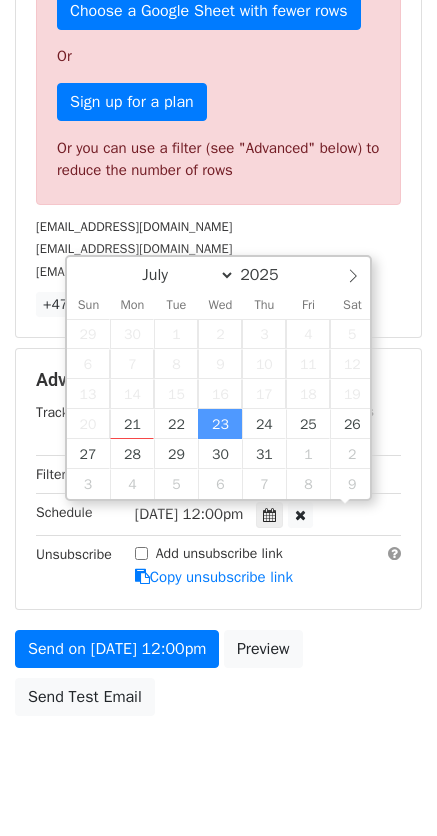 scroll, scrollTop: 1, scrollLeft: 0, axis: vertical 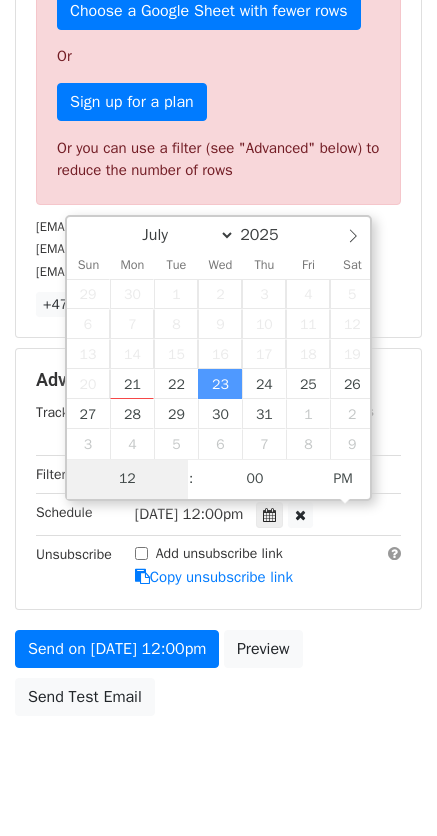 click on "12" at bounding box center [128, 479] 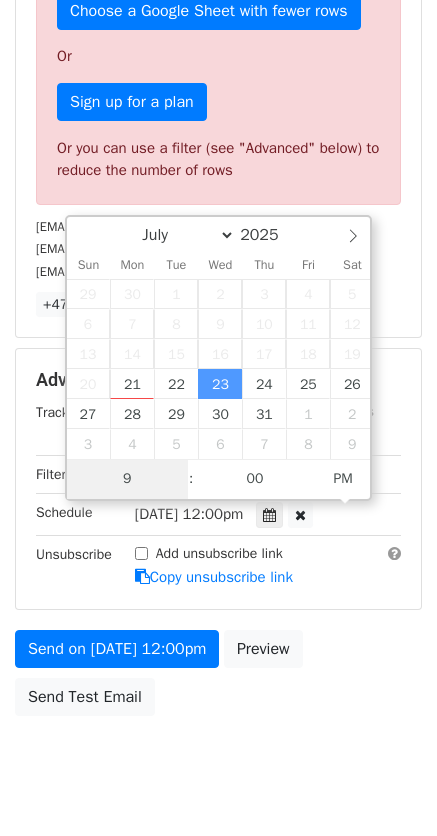 type on "9" 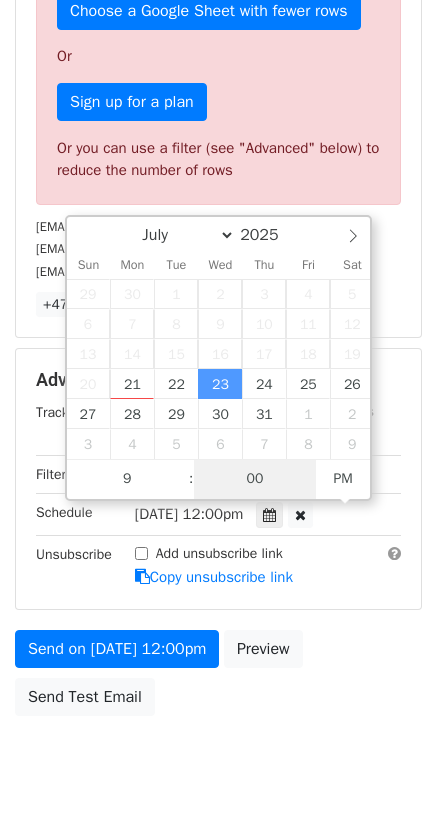type on "[DATE] 21:00" 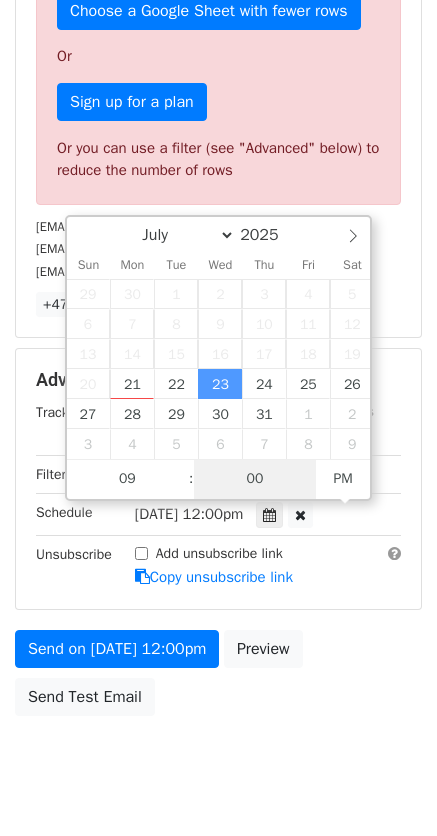 click on "00" at bounding box center [255, 479] 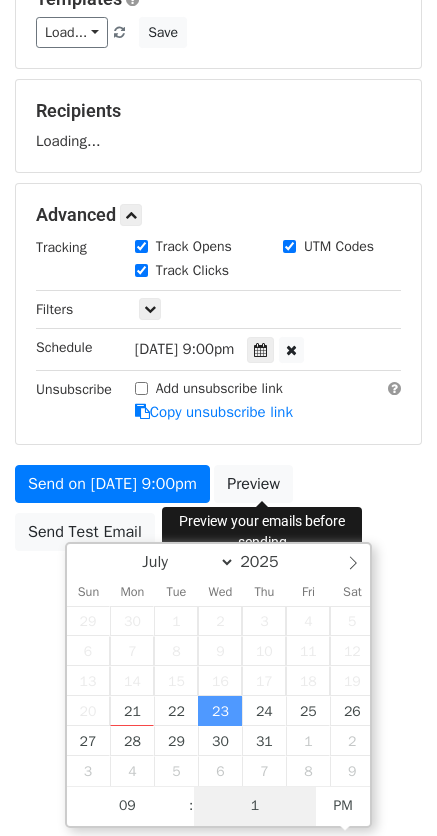 scroll, scrollTop: 628, scrollLeft: 0, axis: vertical 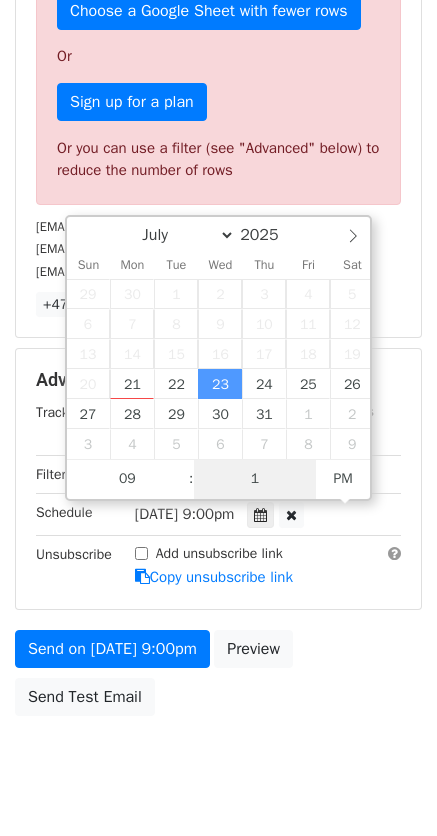 type on "15" 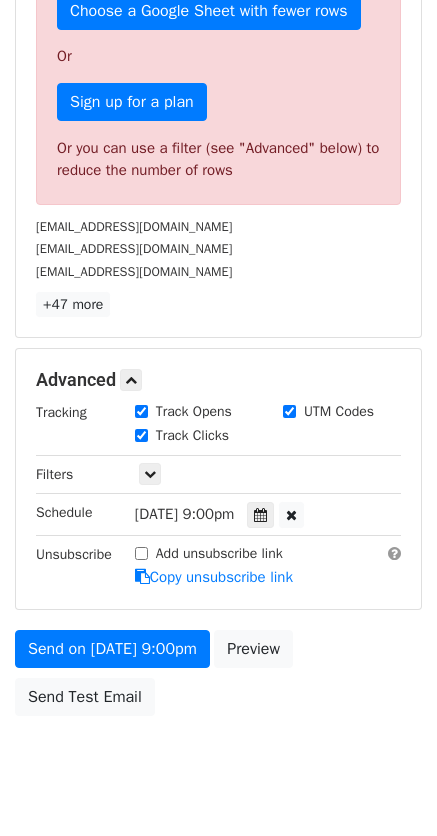 click on "Variables
Copy/paste...
{{Code}}
{{Name}}
{{Email}}
{{Last Name}}
{{Professional Last Name}}
{{LinkedIn}}
Email column
Code
Name
Email
Last Name
Professional Last Name
LinkedIn
Templates
Load...
Mock Interview Fall 2025
Save
50 Recipients
Sorry, you don't have enough daily email credits to send these emails.
Your current plan supports a daily maximum of  50 emails .
You've already sent  2 emails  in the last 24 hours.
To send these emails, you can either:
Choose a Google Sheet with fewer rows
Or
Sign up for a plan
Or you can use a filter (see "Advanced" below) to reduce the number of rows
m3manohar@gmail.com
afmaqui@gmail.com
lwmartin.26@gmail.com
+47 more
50 Recipients
×
m3manohar@gmail.com
afmaqui@gmail.com
lwmartin.26@gmail.com" at bounding box center [218, 142] 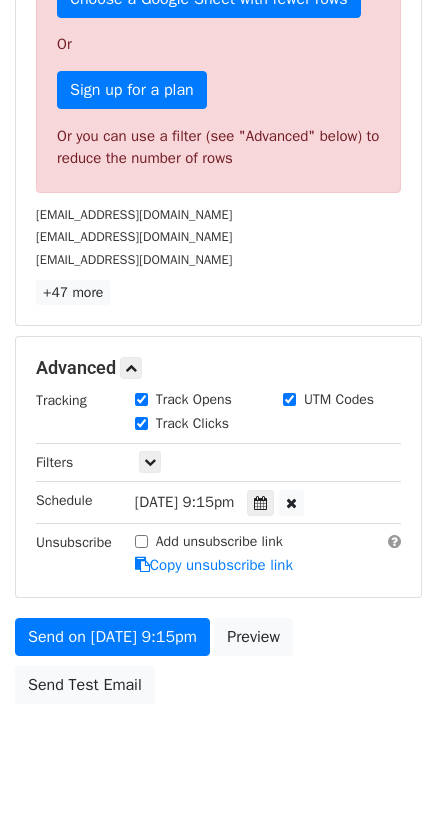 scroll, scrollTop: 667, scrollLeft: 0, axis: vertical 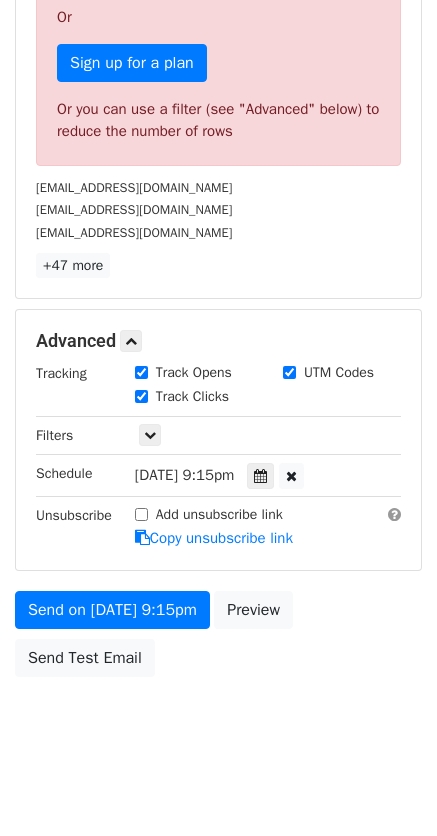 click at bounding box center (260, 476) 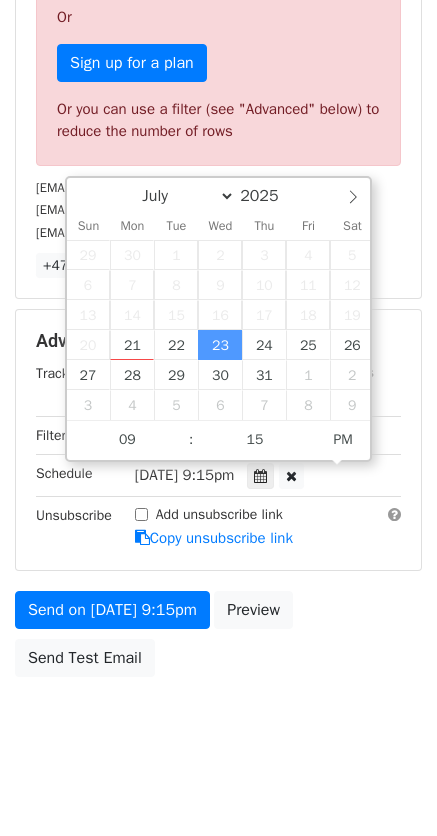 type on "[DATE] 09:15" 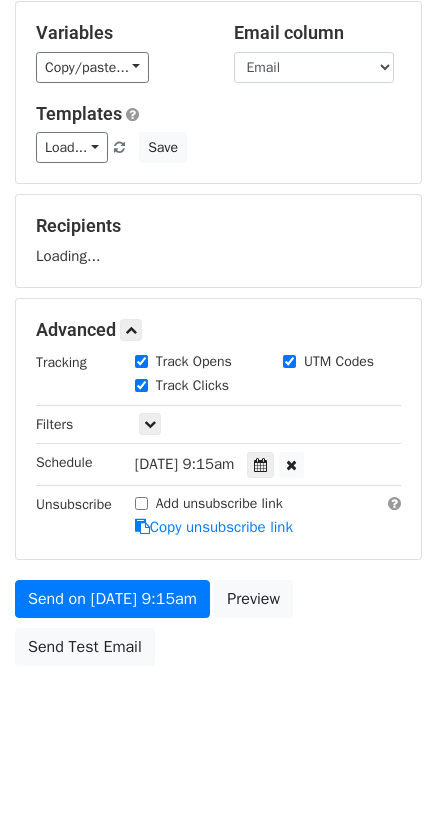 click on "Variables
Copy/paste...
{{Code}}
{{Name}}
{{Email}}
{{Last Name}}
{{Professional Last Name}}
{{LinkedIn}}
Email column
Code
Name
Email
Last Name
Professional Last Name
LinkedIn
Templates
Load...
Mock Interview Fall 2025
Save
Recipients Loading...
Advanced
Tracking
Track Opens
UTM Codes
Track Clicks
Filters
Only include spreadsheet rows that match the following filters:
Schedule
Wed, Jul 23, 9:15am
2025-07-23 09:15
Unsubscribe
Add unsubscribe link
Copy unsubscribe link
Send on Jul 23 at 9:15am
Preview
Send Test Email" at bounding box center (218, 338) 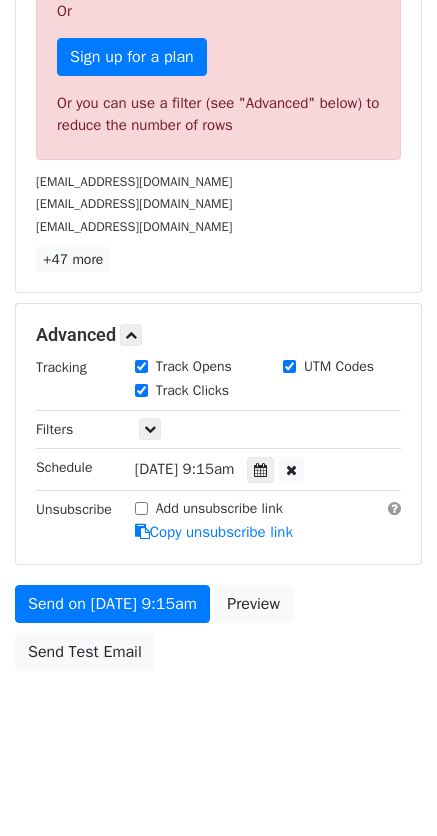scroll, scrollTop: 676, scrollLeft: 0, axis: vertical 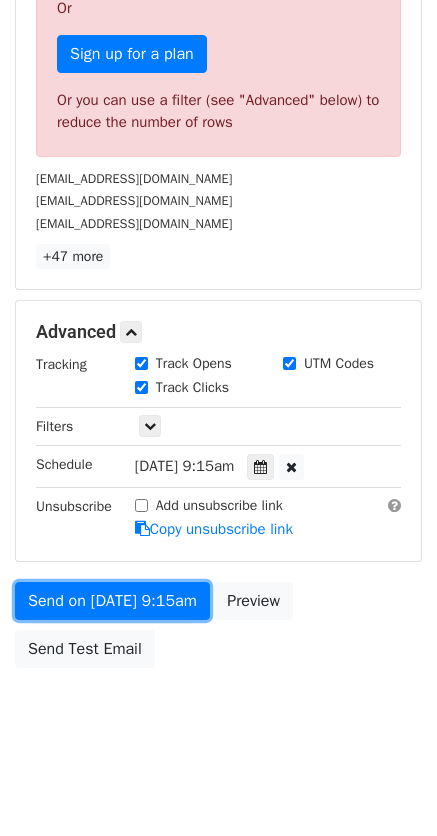 click on "Send on [DATE] 9:15am" at bounding box center [112, 601] 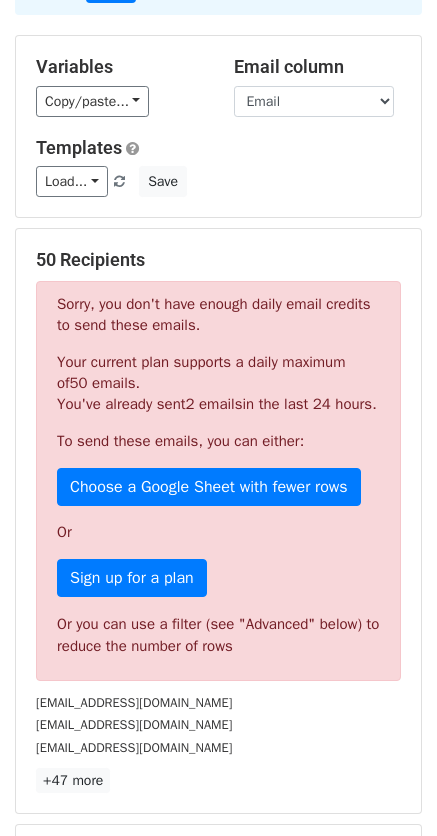 scroll, scrollTop: 143, scrollLeft: 0, axis: vertical 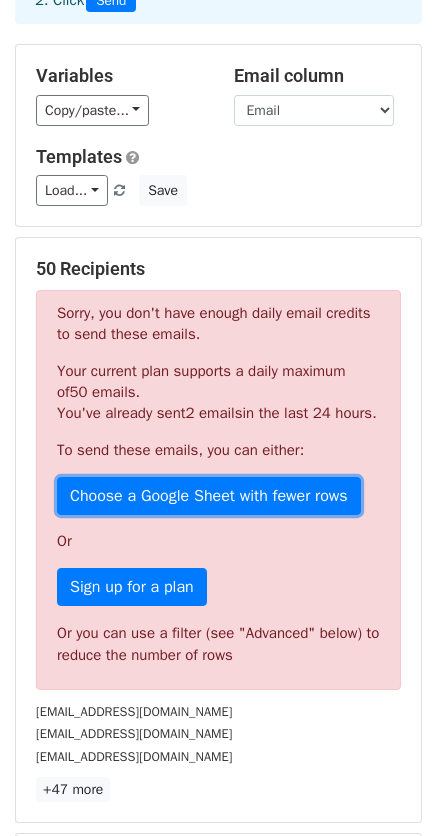click on "Choose a Google Sheet with fewer rows" at bounding box center (209, 496) 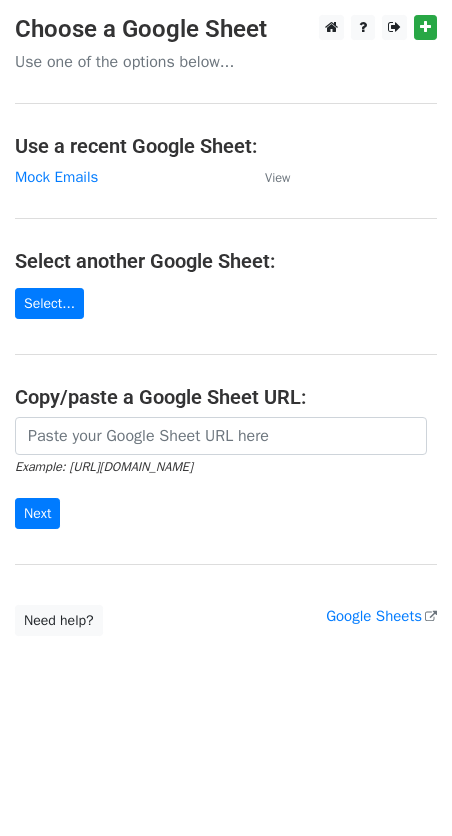scroll, scrollTop: 0, scrollLeft: 0, axis: both 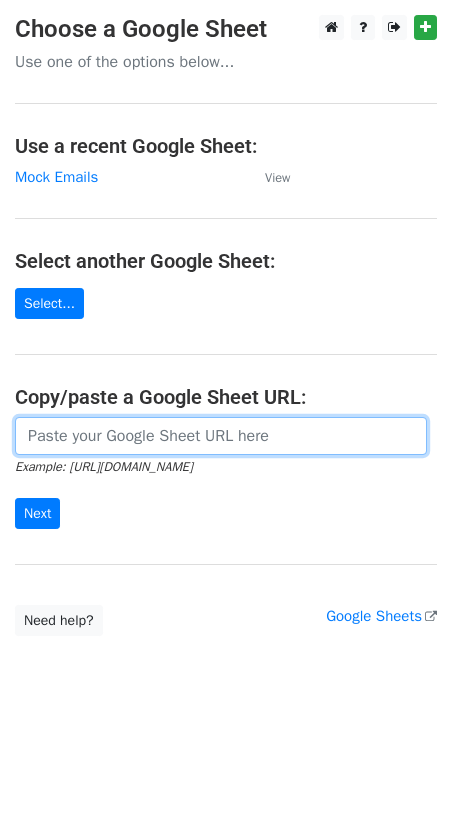 click at bounding box center (221, 436) 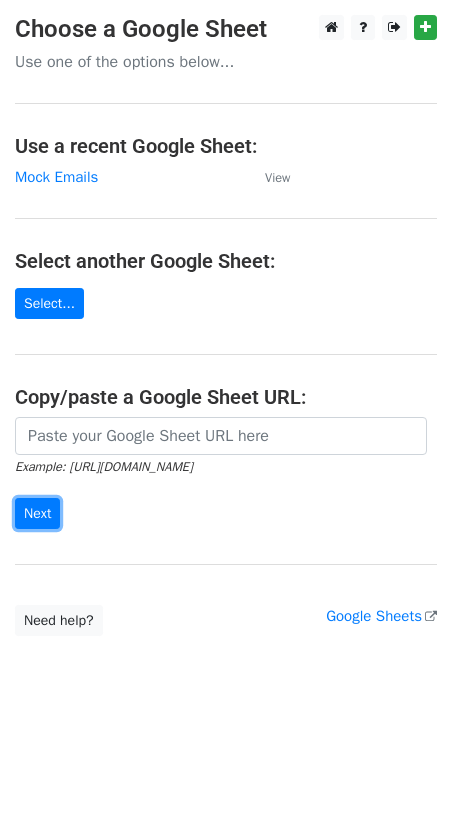 click on "Next" at bounding box center (37, 513) 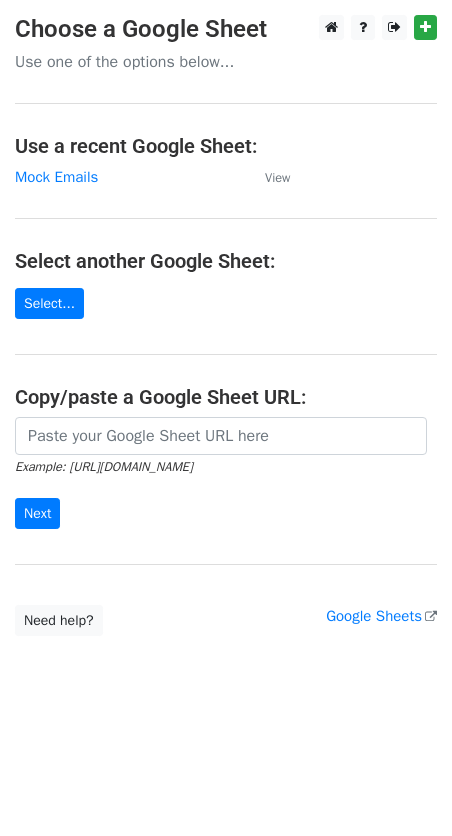 click on "Choose a Google Sheet
Use one of the options below...
Use a recent Google Sheet:
Mock Emails
View
Select another Google Sheet:
Select...
Copy/paste a Google Sheet URL:
Example:
https://docs.google.com/spreadsheets/d/abc/edit
Next
Google Sheets
Need help?
Help
×
Why do I need to copy/paste a Google Sheet URL?
Normally, MergeMail would show you a list of your Google Sheets to choose from, but because you didn't allow MergeMail access to your Google Drive, it cannot show you a list of your Google Sheets. You can read more about permissions in our  support pages .
If you'd like to see a list of your Google Sheets, you'll need to  sign out of MergeMail  and then sign back in and allow access to your Google Drive.
Are your recipients in a CSV or Excel file?
Import your CSV or Excel file into a Google Sheet  then try again.
Need help with something else?
Read our  ," at bounding box center [226, 325] 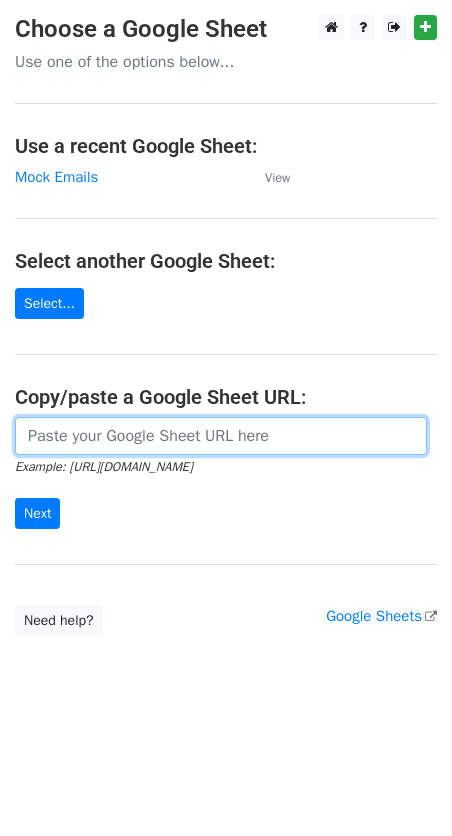 drag, startPoint x: 166, startPoint y: 435, endPoint x: 174, endPoint y: 447, distance: 14.422205 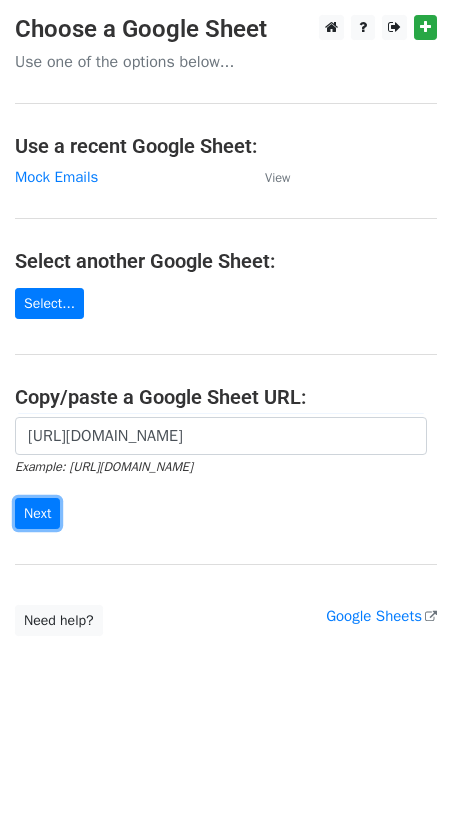 click on "Next" at bounding box center [37, 513] 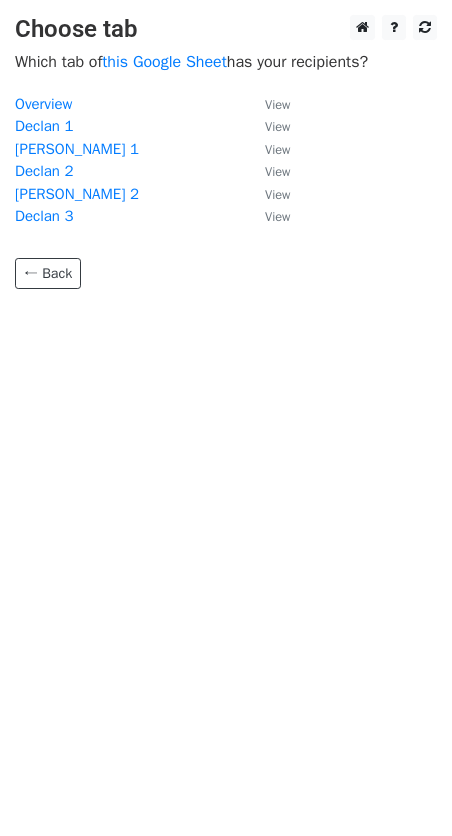 scroll, scrollTop: 0, scrollLeft: 0, axis: both 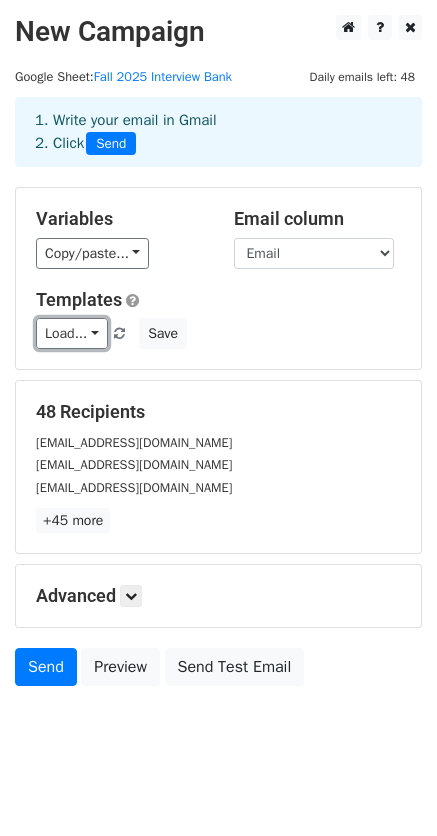 click on "Load..." at bounding box center [72, 333] 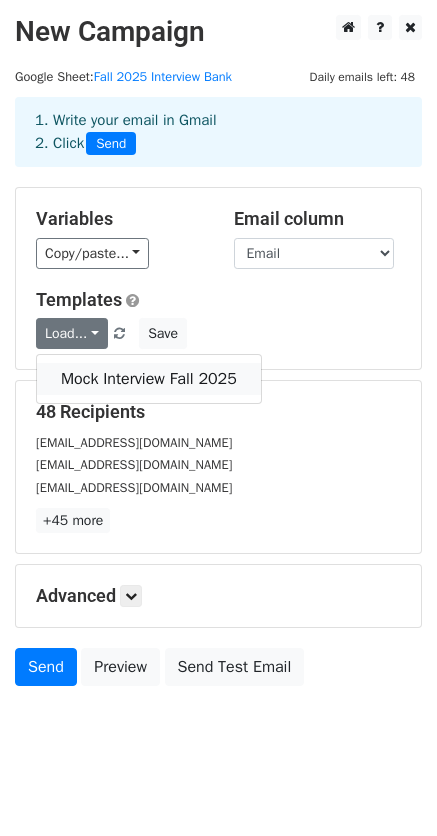 click on "Mock Interview Fall 2025" at bounding box center (149, 379) 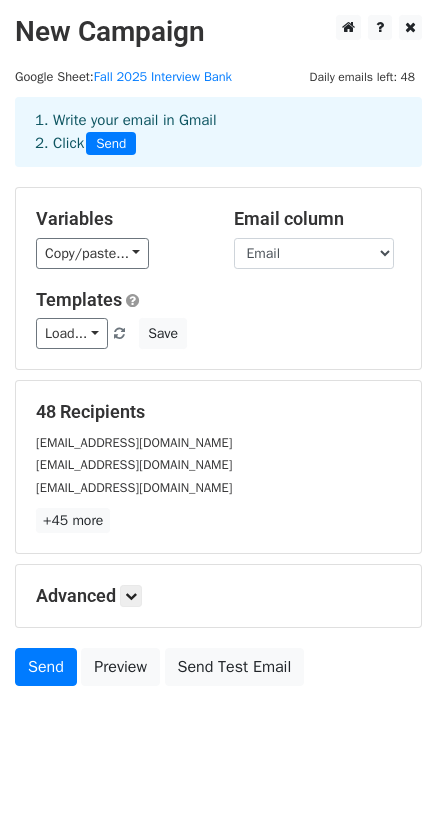 click on "Advanced" at bounding box center (218, 596) 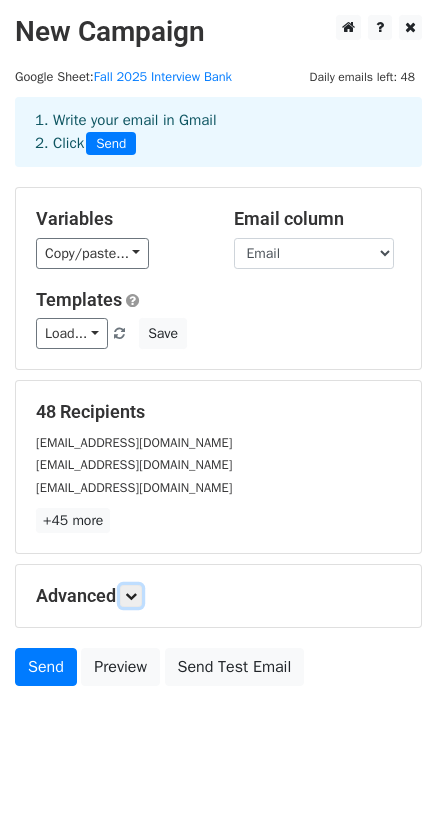 click at bounding box center [131, 596] 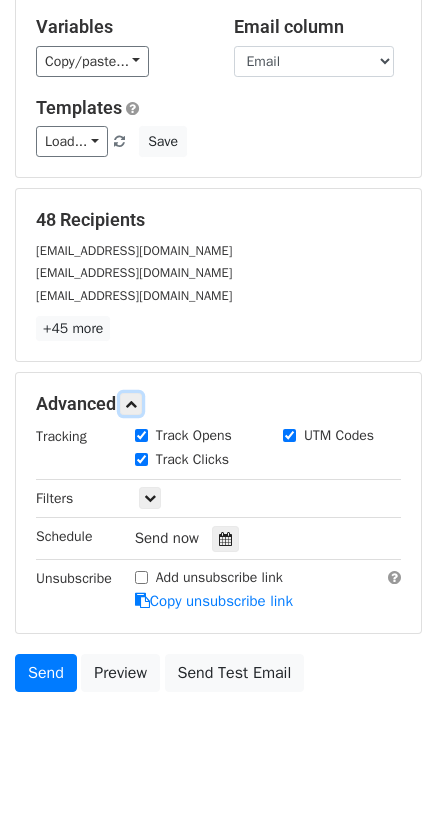 scroll, scrollTop: 216, scrollLeft: 0, axis: vertical 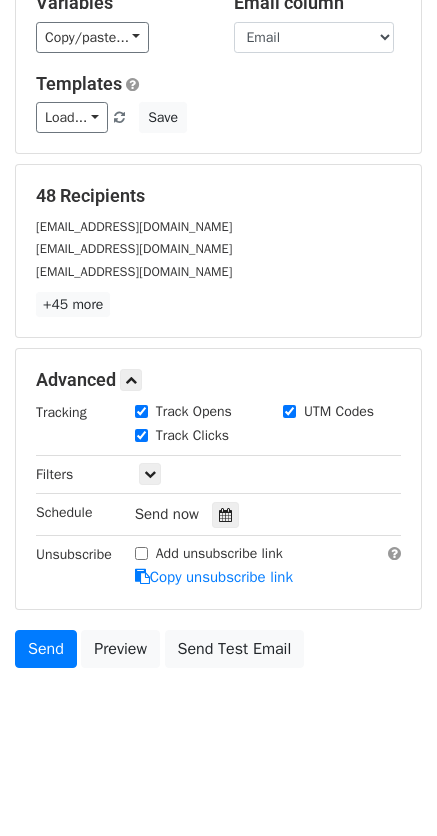click at bounding box center (225, 515) 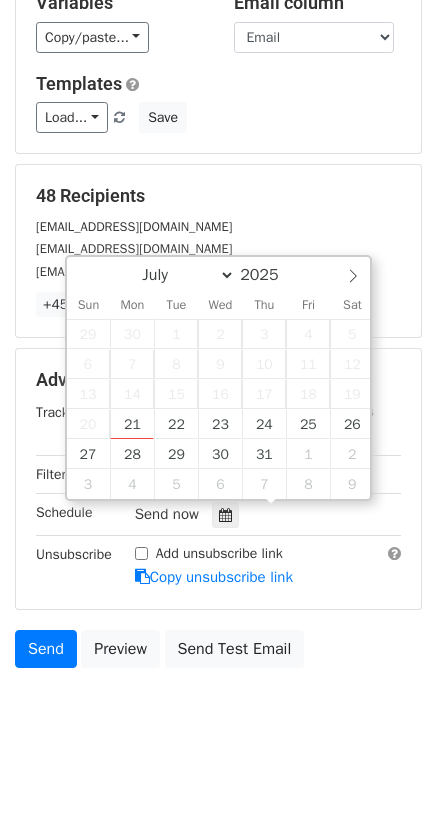 type on "[DATE] 12:00" 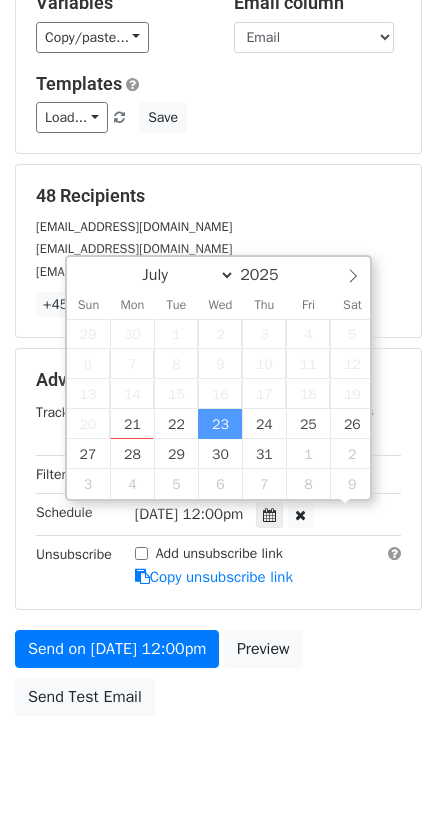 scroll, scrollTop: 1, scrollLeft: 0, axis: vertical 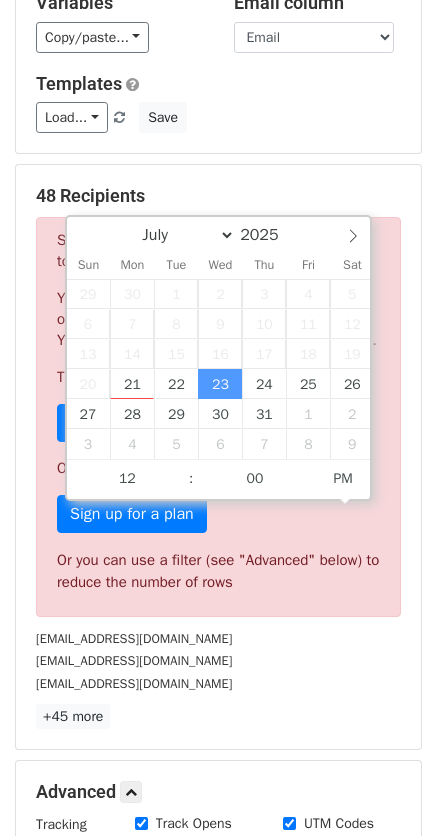 click on "48 Recipients" at bounding box center [218, 196] 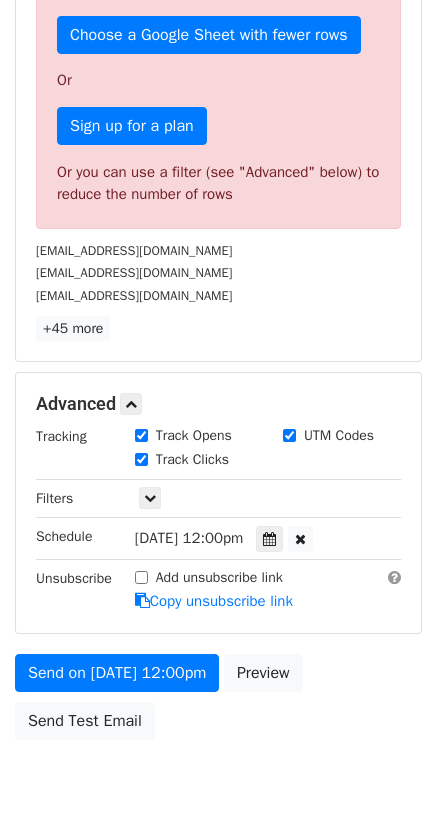 scroll, scrollTop: 676, scrollLeft: 0, axis: vertical 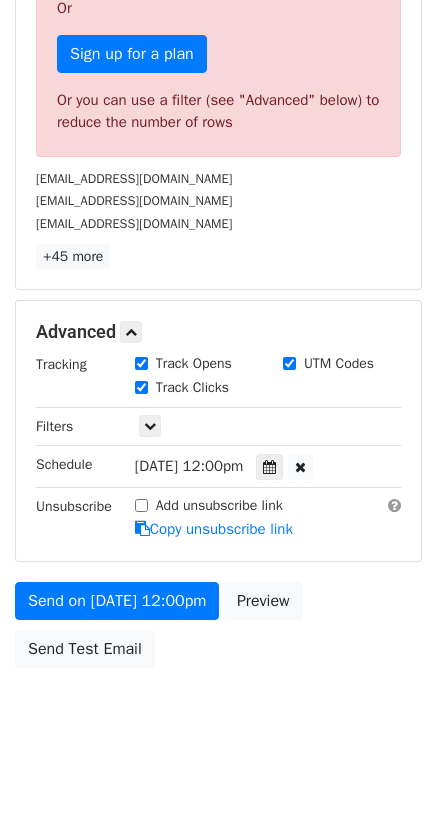 click at bounding box center (269, 467) 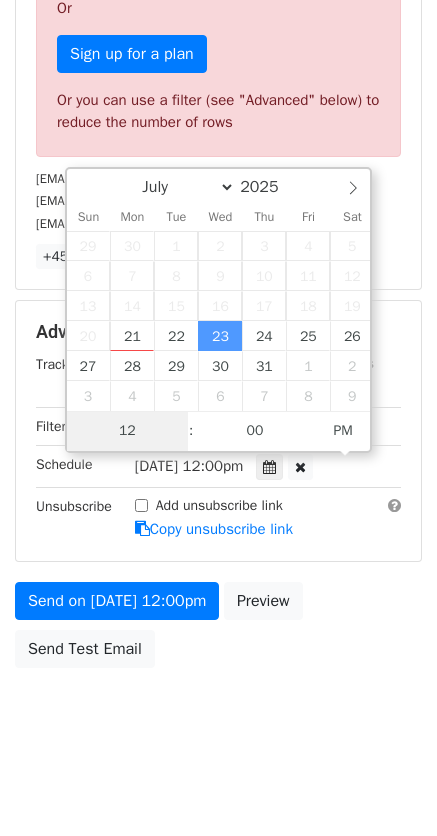 click on "12" at bounding box center [128, 431] 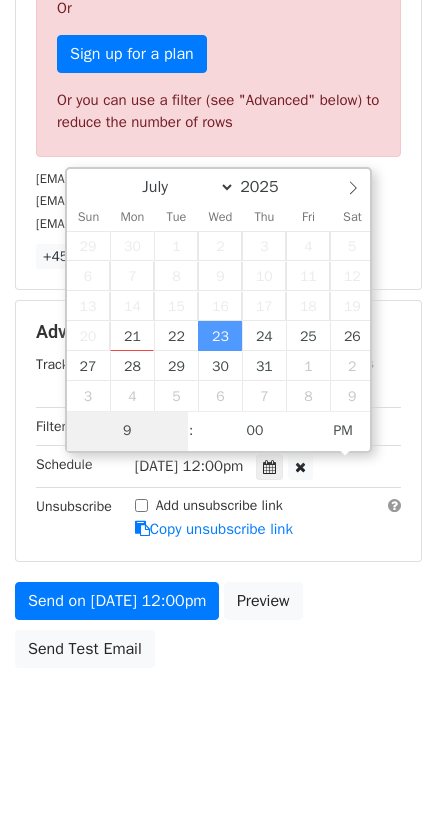 type on "9" 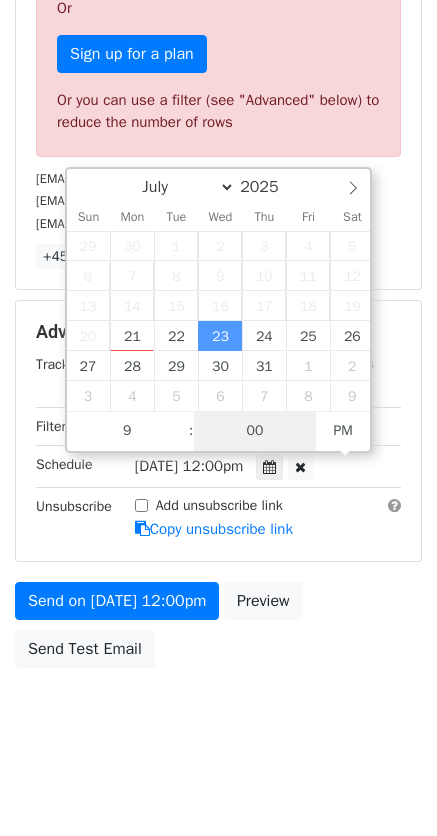 type on "[DATE] 21:00" 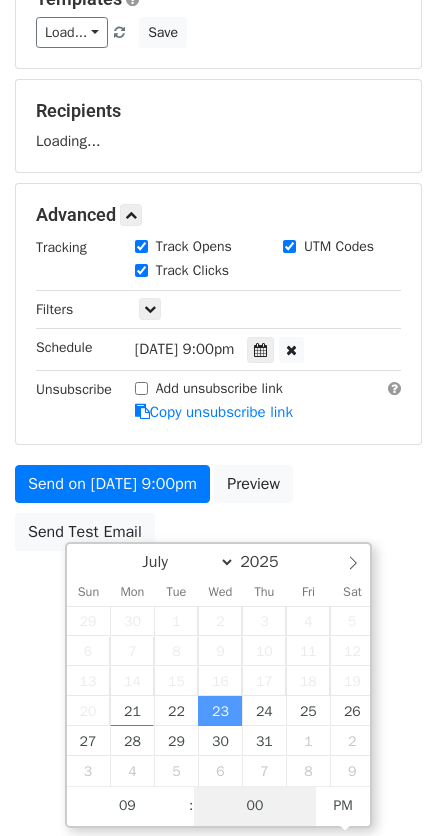 scroll, scrollTop: 301, scrollLeft: 0, axis: vertical 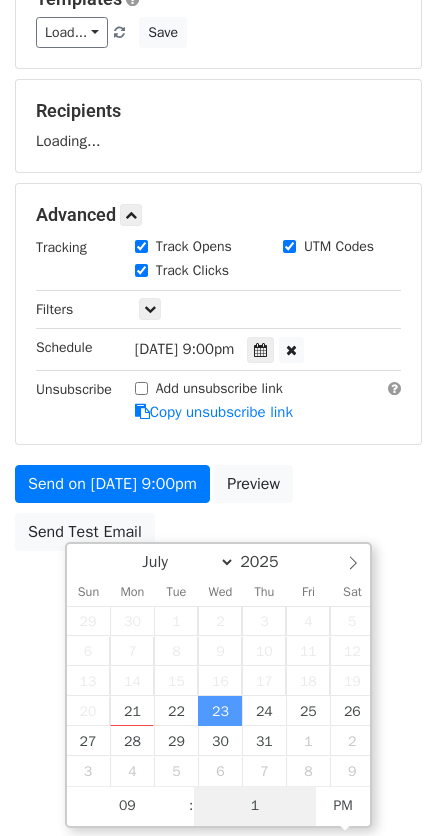 type on "15" 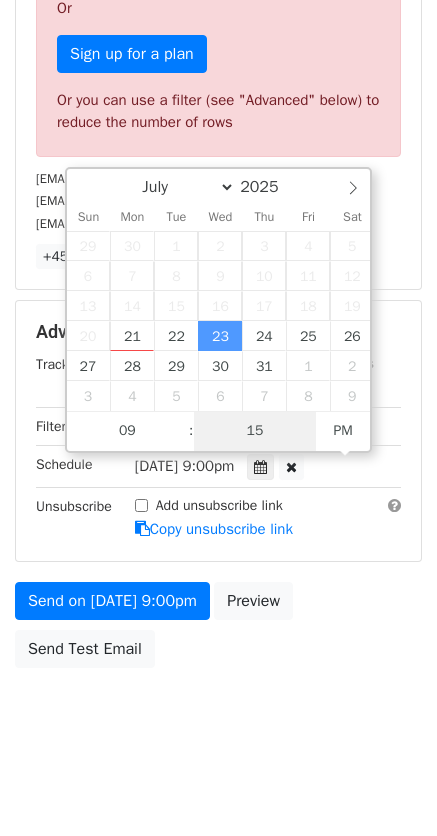 type on "[DATE] 09:15" 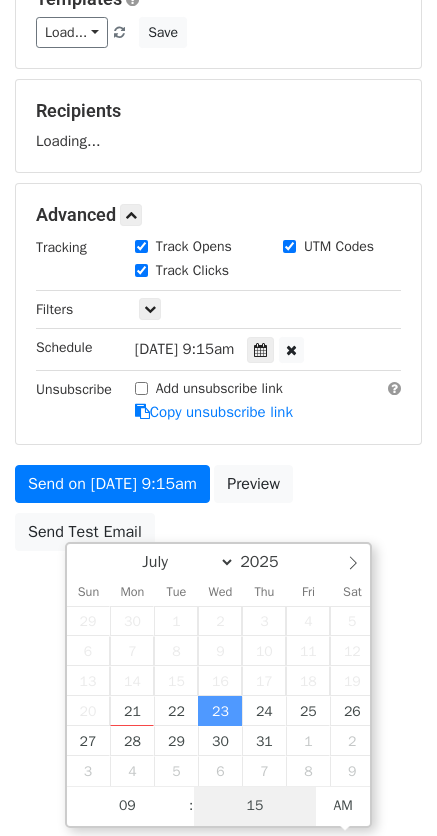 scroll, scrollTop: 676, scrollLeft: 0, axis: vertical 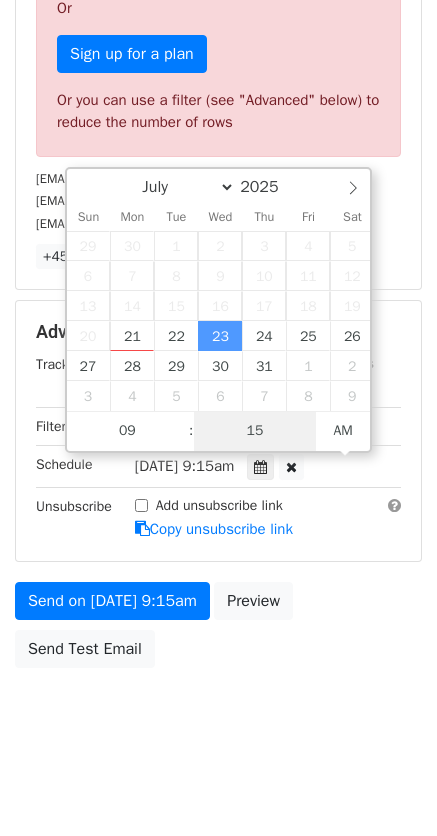 type on "15" 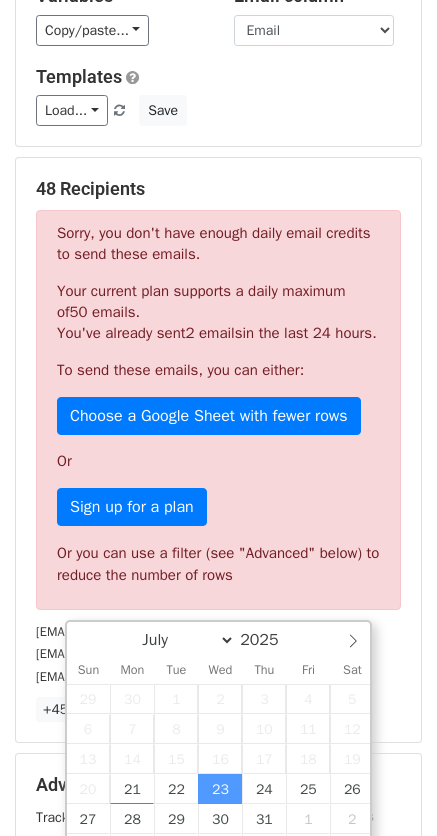 scroll, scrollTop: 209, scrollLeft: 0, axis: vertical 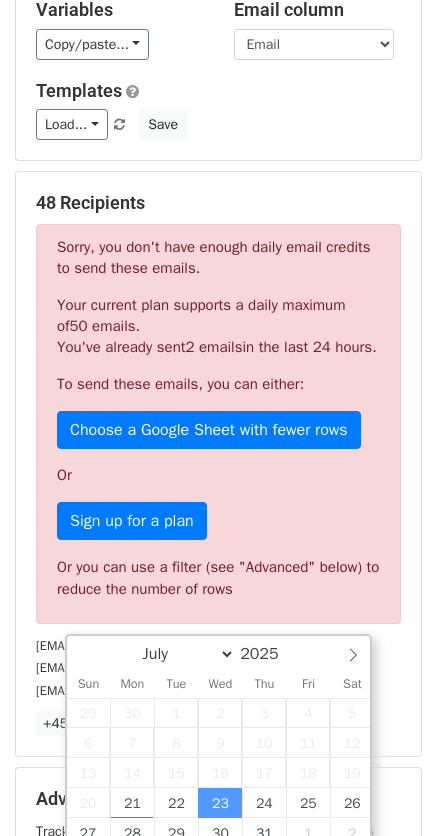 click on "48 Recipients" at bounding box center (218, 203) 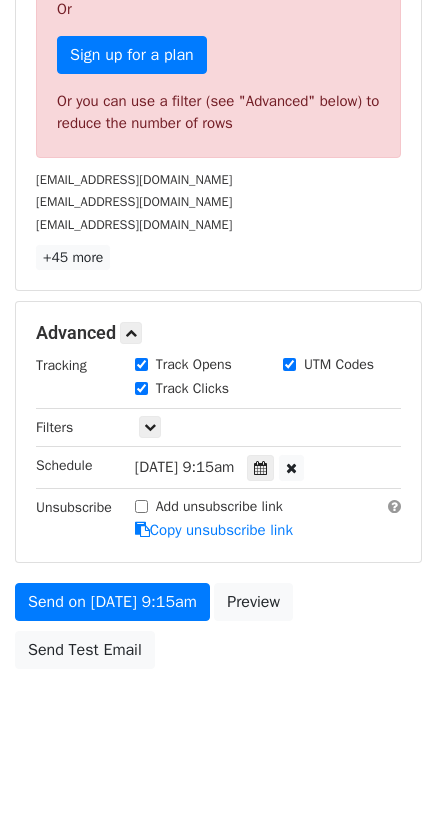 scroll, scrollTop: 676, scrollLeft: 0, axis: vertical 